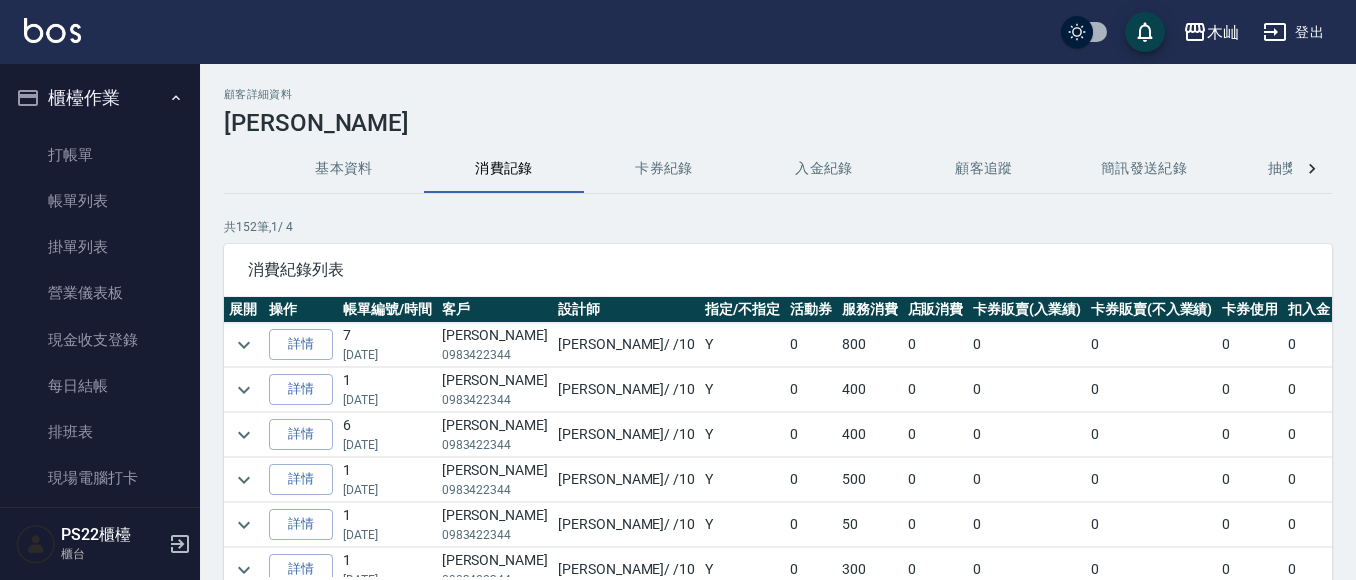 scroll, scrollTop: 136, scrollLeft: 0, axis: vertical 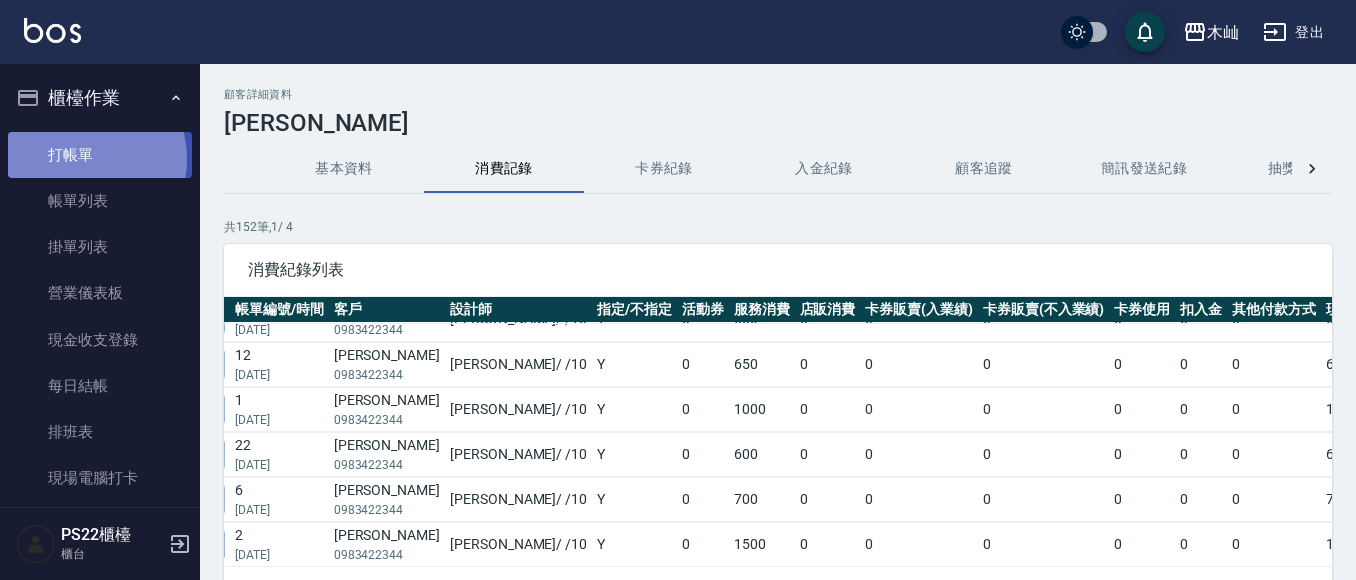 click on "打帳單" at bounding box center (100, 155) 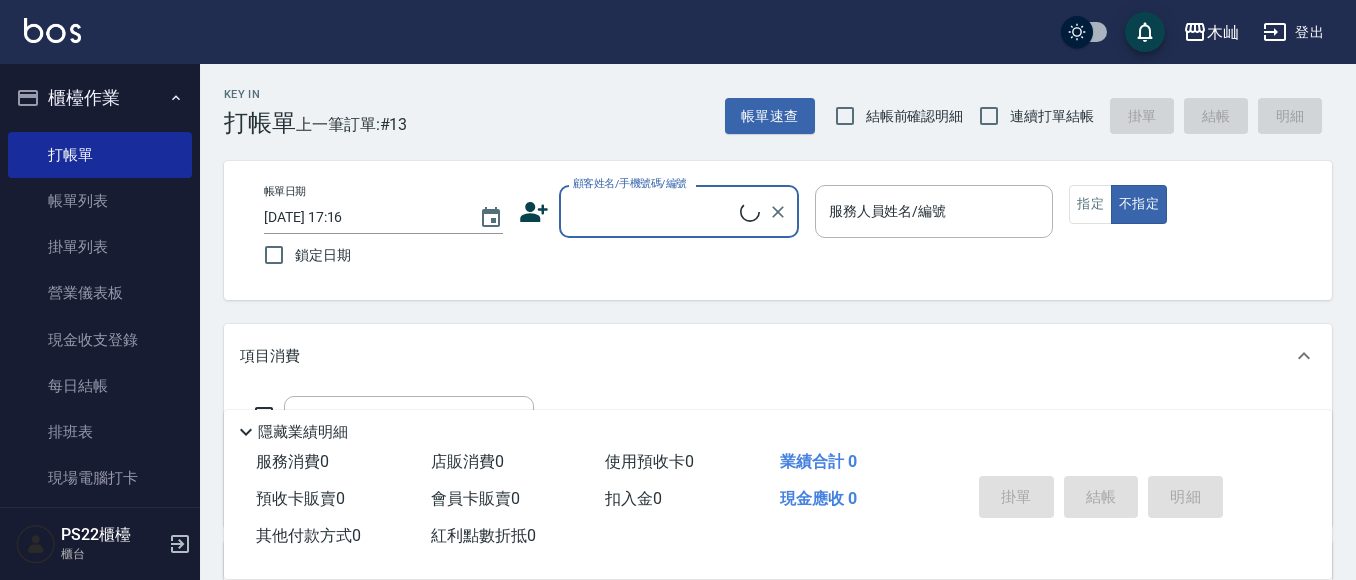 click on "顧客姓名/手機號碼/編號" at bounding box center (654, 211) 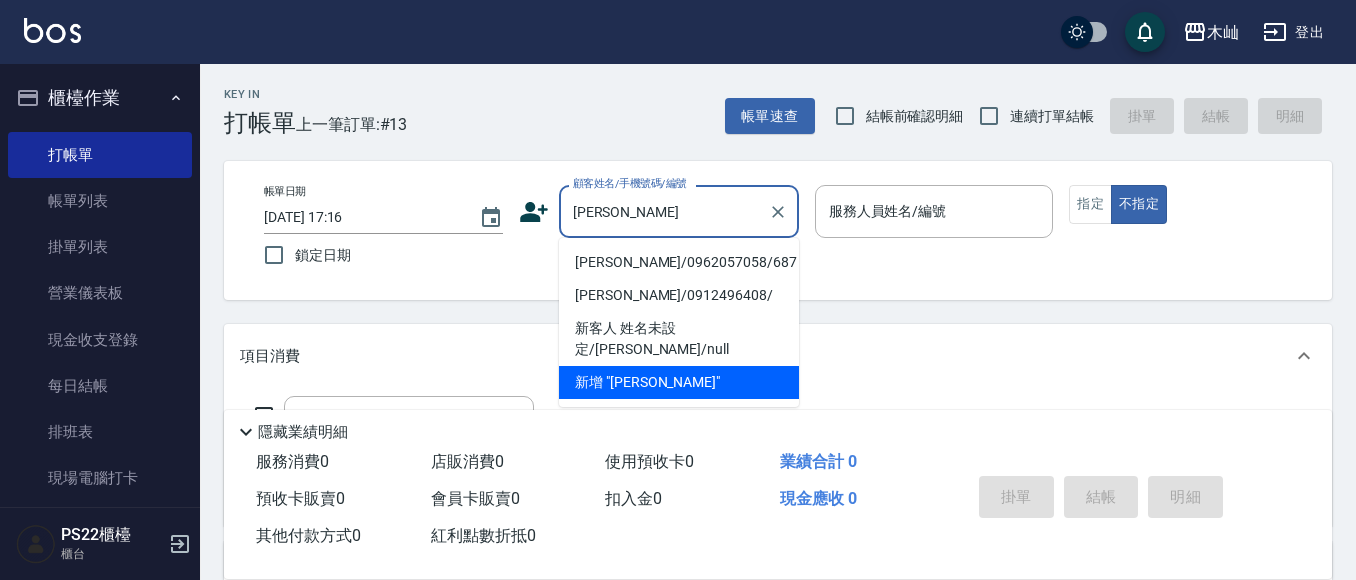 click on "[PERSON_NAME]/0962057058/687" at bounding box center (679, 262) 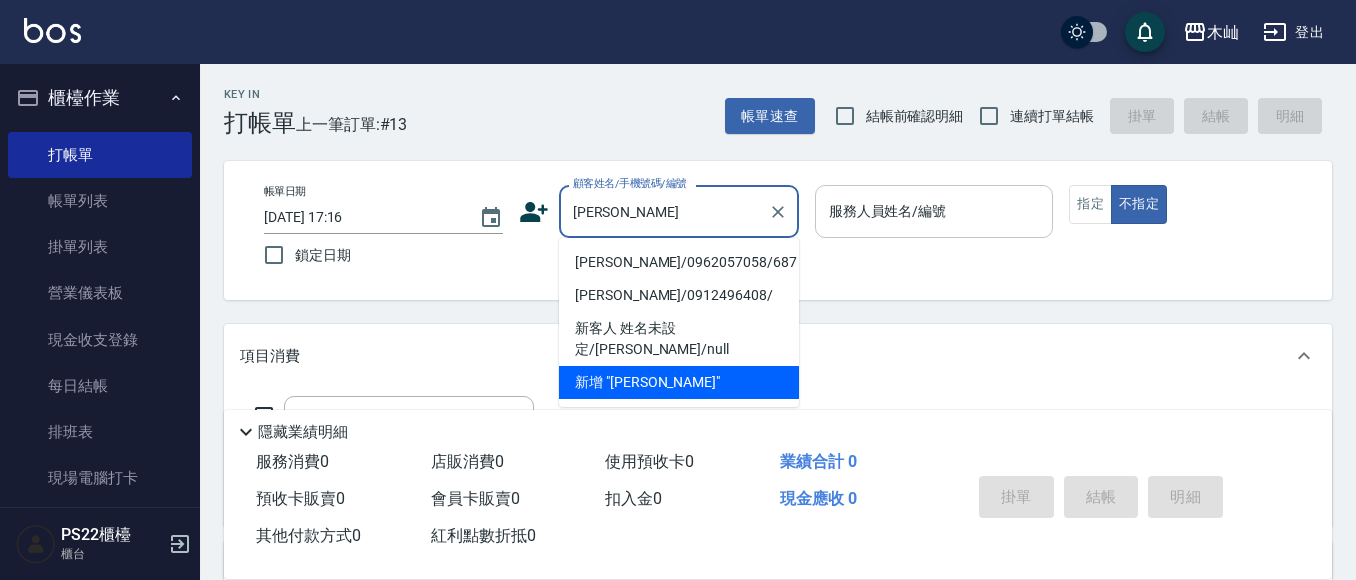 type on "[PERSON_NAME]/0962057058/687" 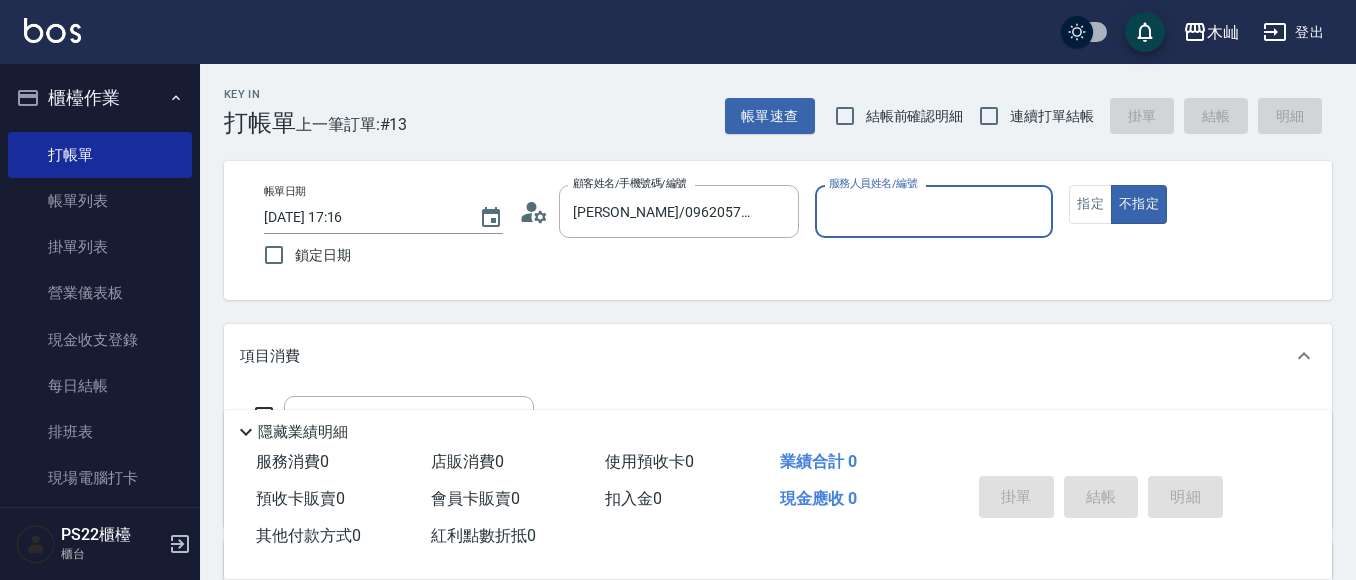 type on "Abby-5" 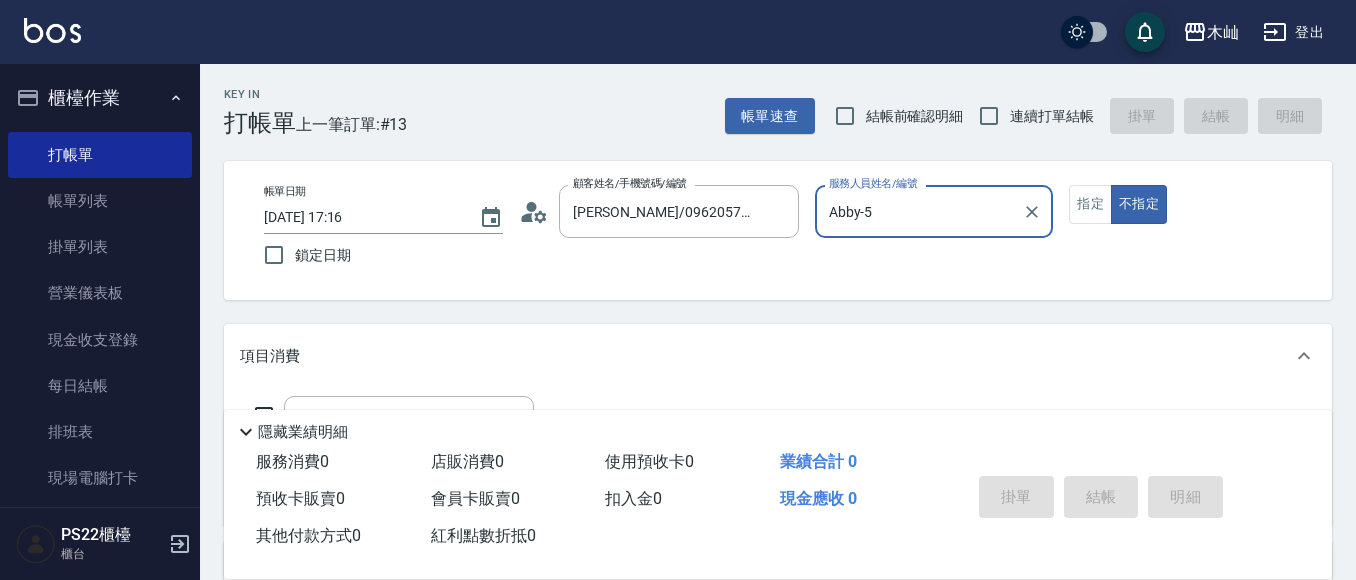 click on "Abby-5" at bounding box center [919, 211] 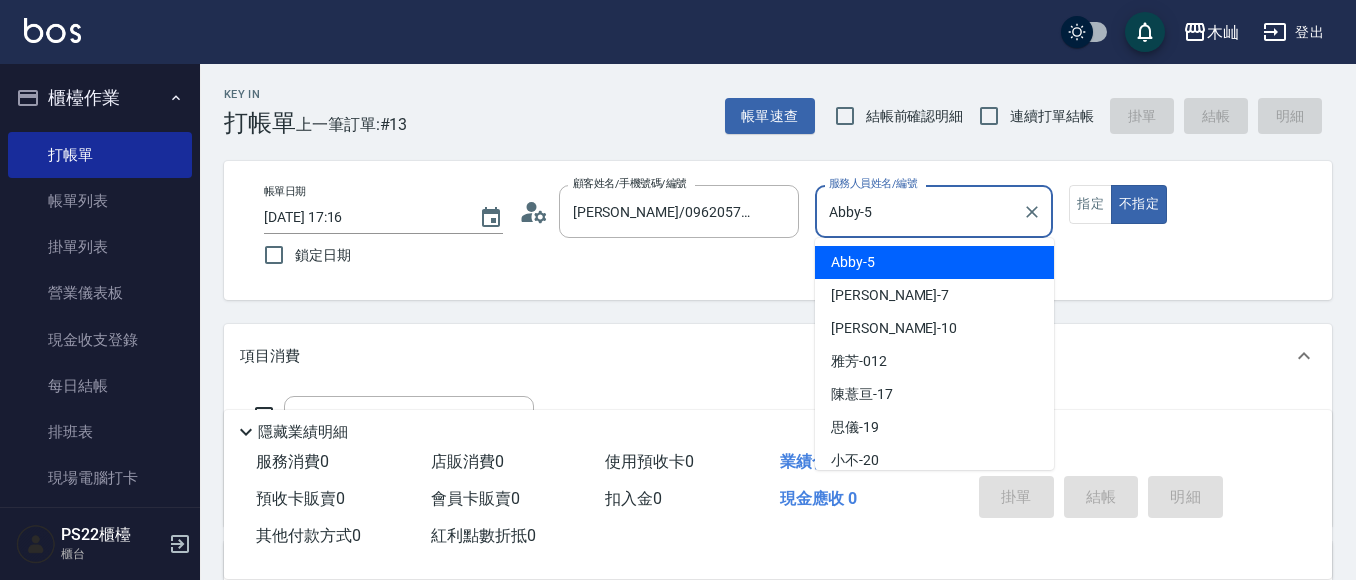 click on "帳單日期 [DATE] 17:16 鎖定日期 顧客姓名/手機號碼/編號 [PERSON_NAME]/0962057058/687 顧客姓名/手機號碼/編號 服務人員姓名/編號 Abby-5 服務人員姓名/編號 指定 不指定" at bounding box center (778, 230) 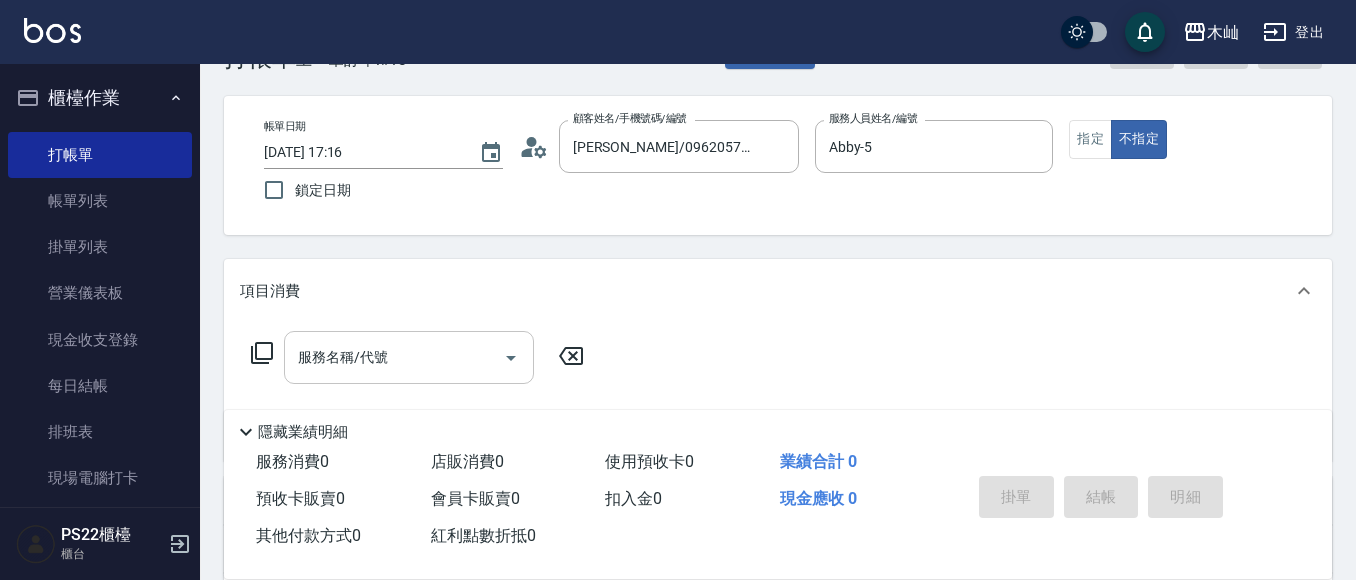 scroll, scrollTop: 100, scrollLeft: 0, axis: vertical 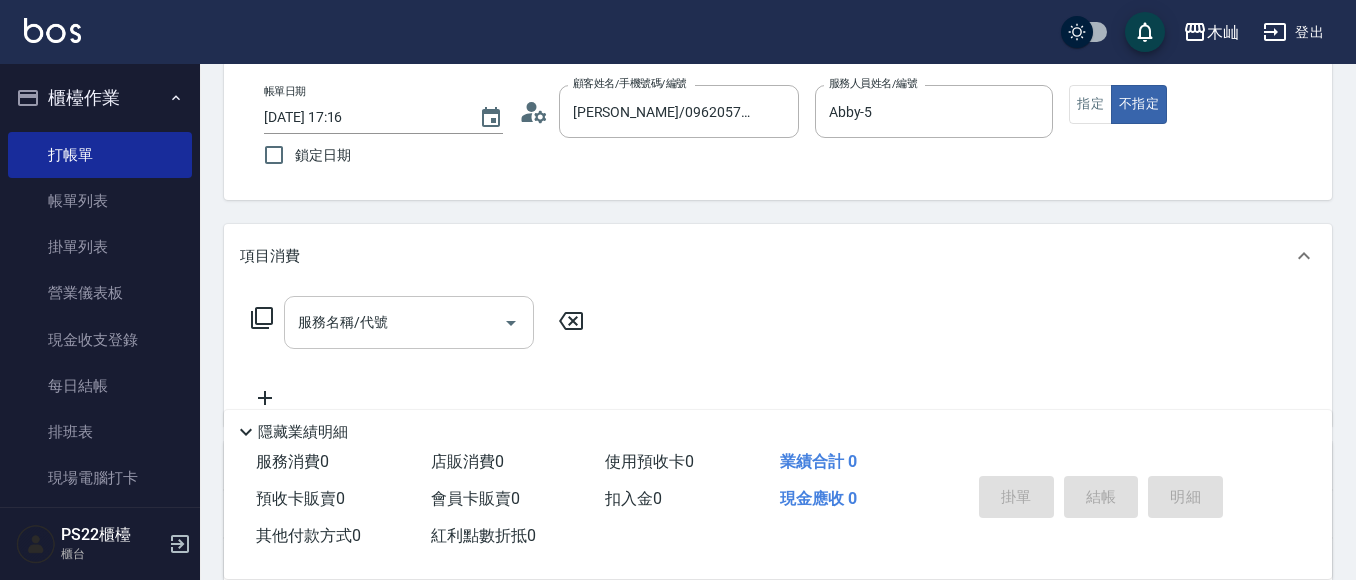 click on "服務名稱/代號" at bounding box center [394, 322] 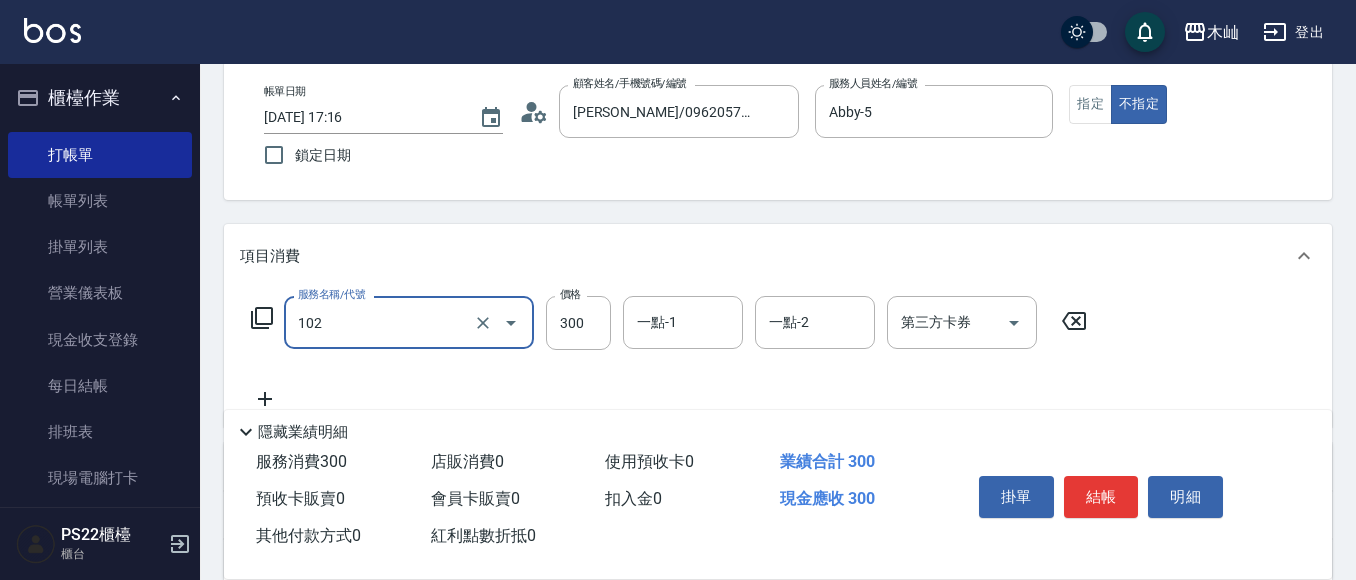 type on "精油洗髮(102)" 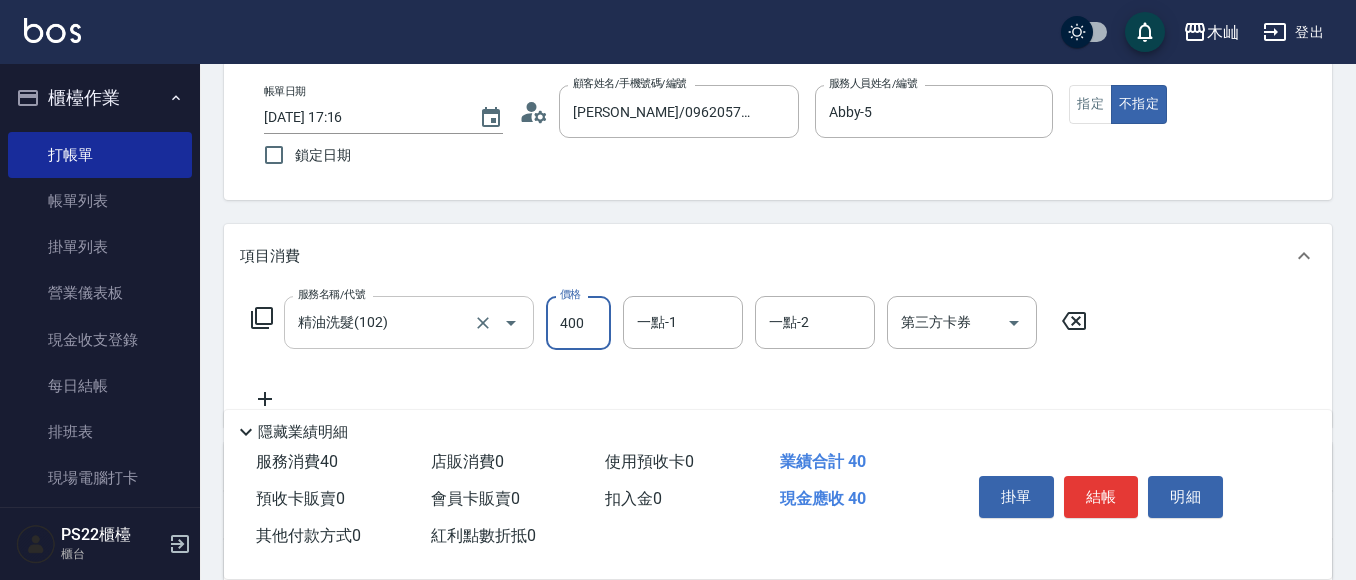type on "400" 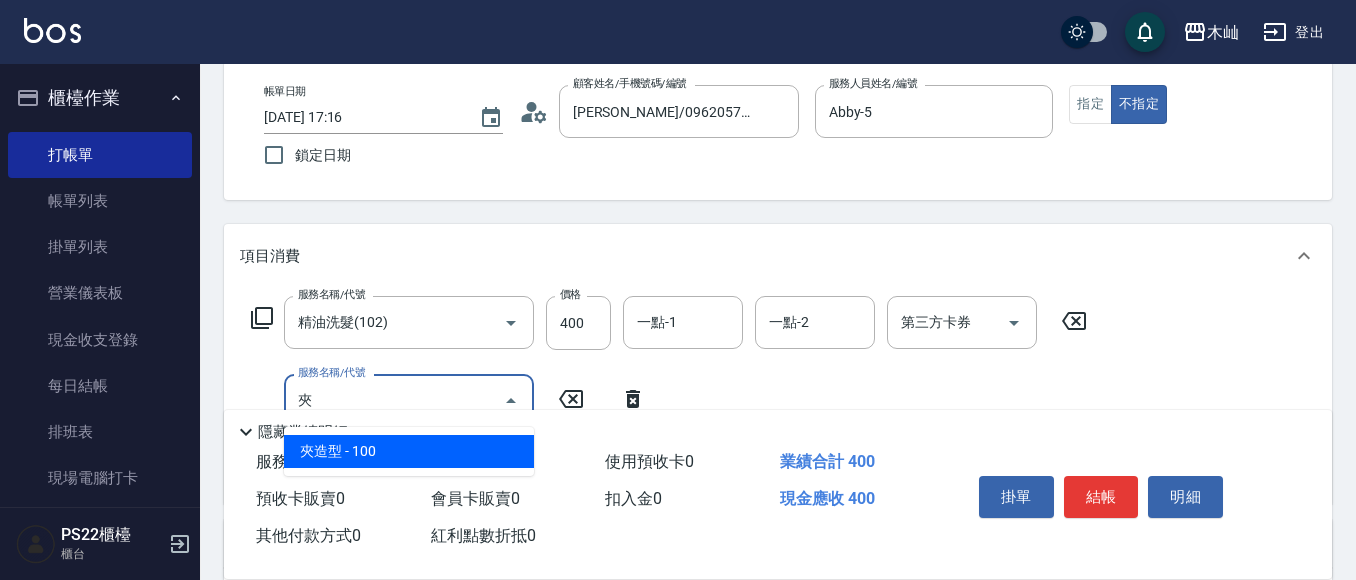 click on "夾造型 - 100" at bounding box center [409, 451] 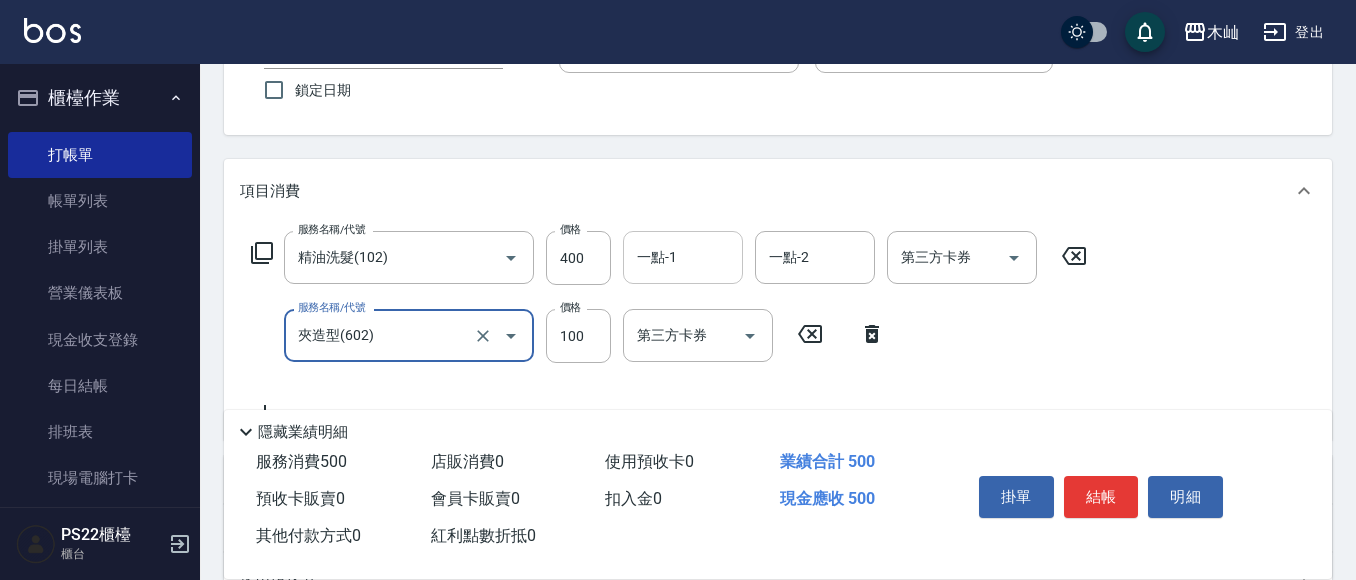 scroll, scrollTop: 200, scrollLeft: 0, axis: vertical 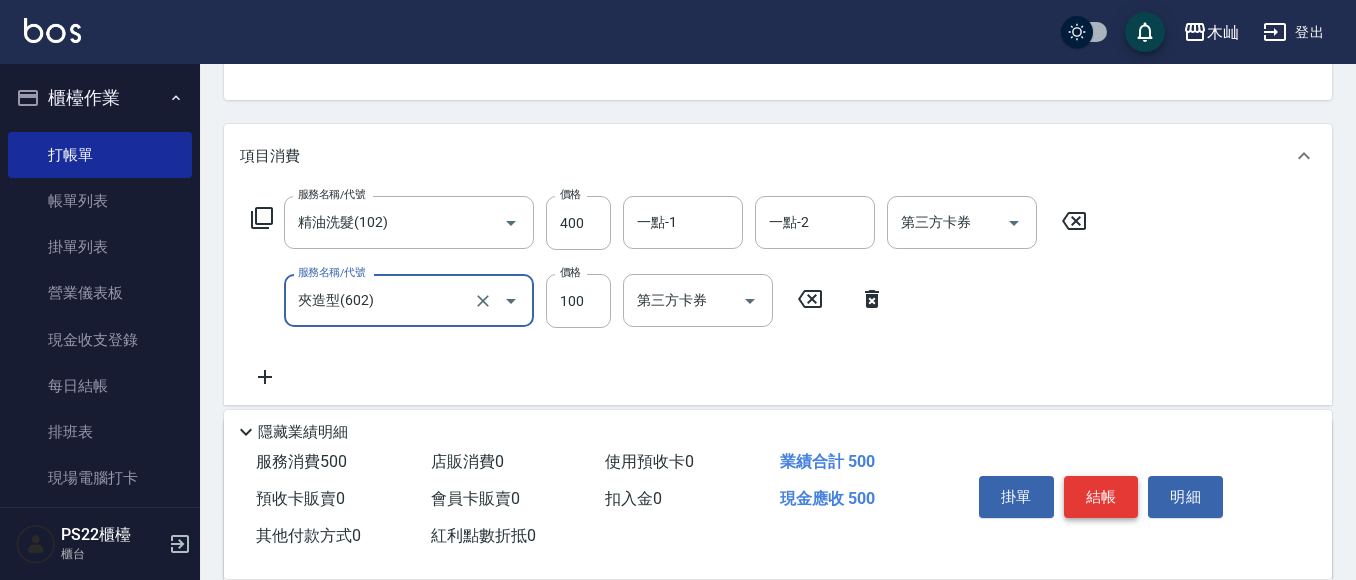 type on "夾造型(602)" 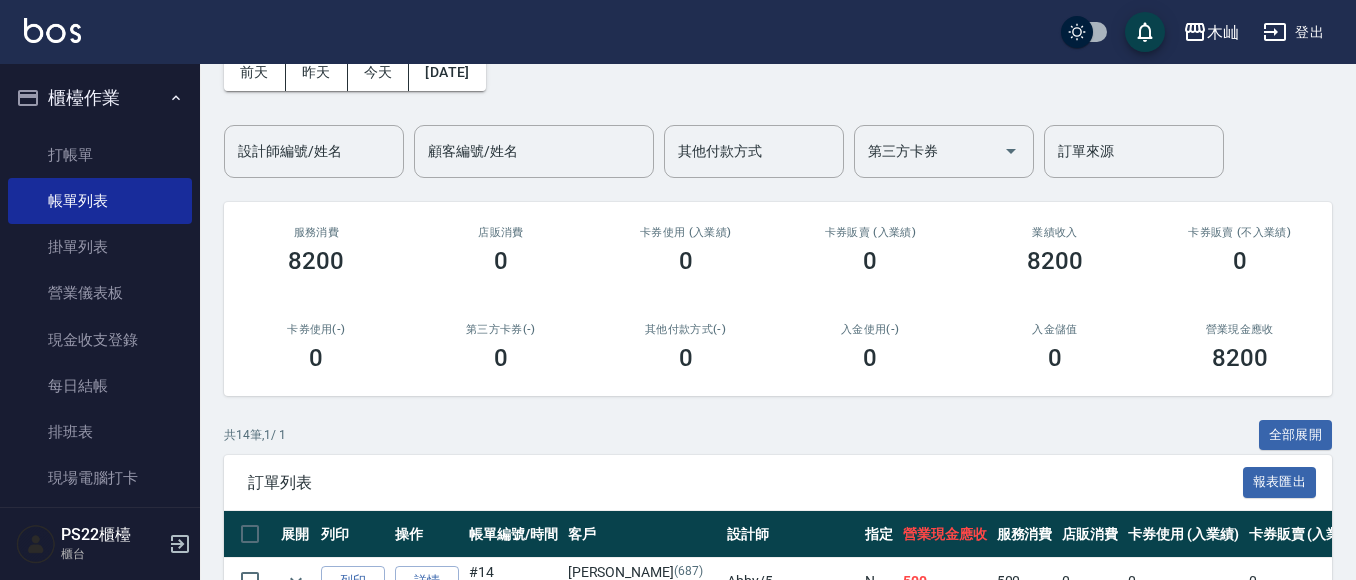 scroll, scrollTop: 200, scrollLeft: 0, axis: vertical 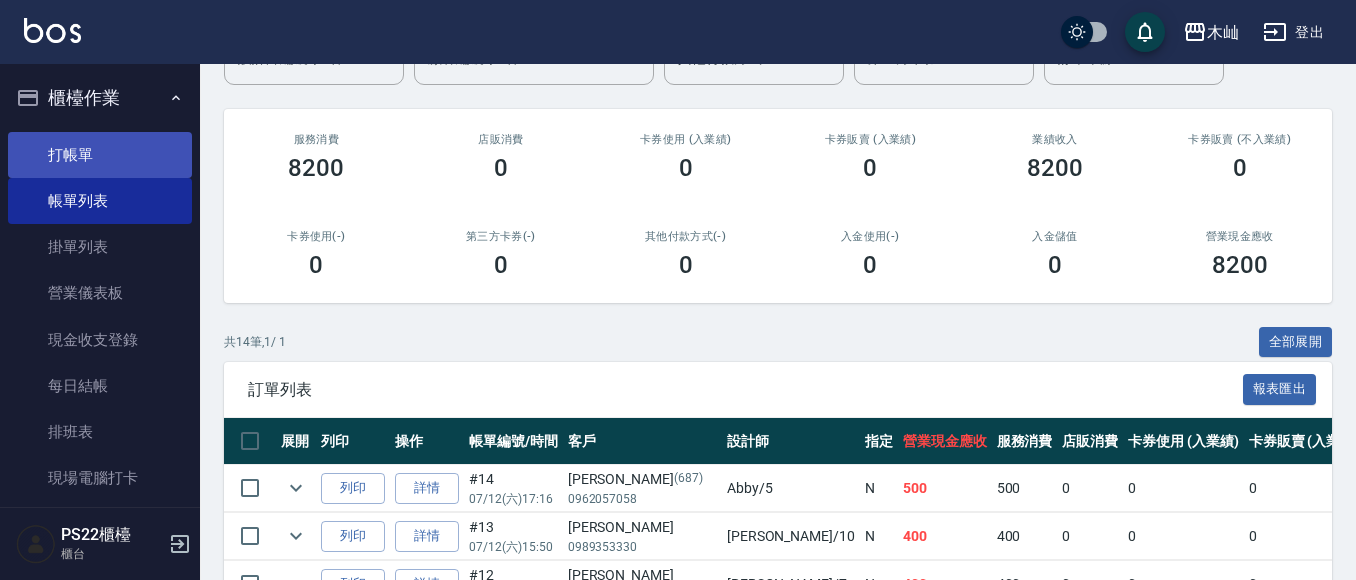 click on "打帳單" at bounding box center (100, 155) 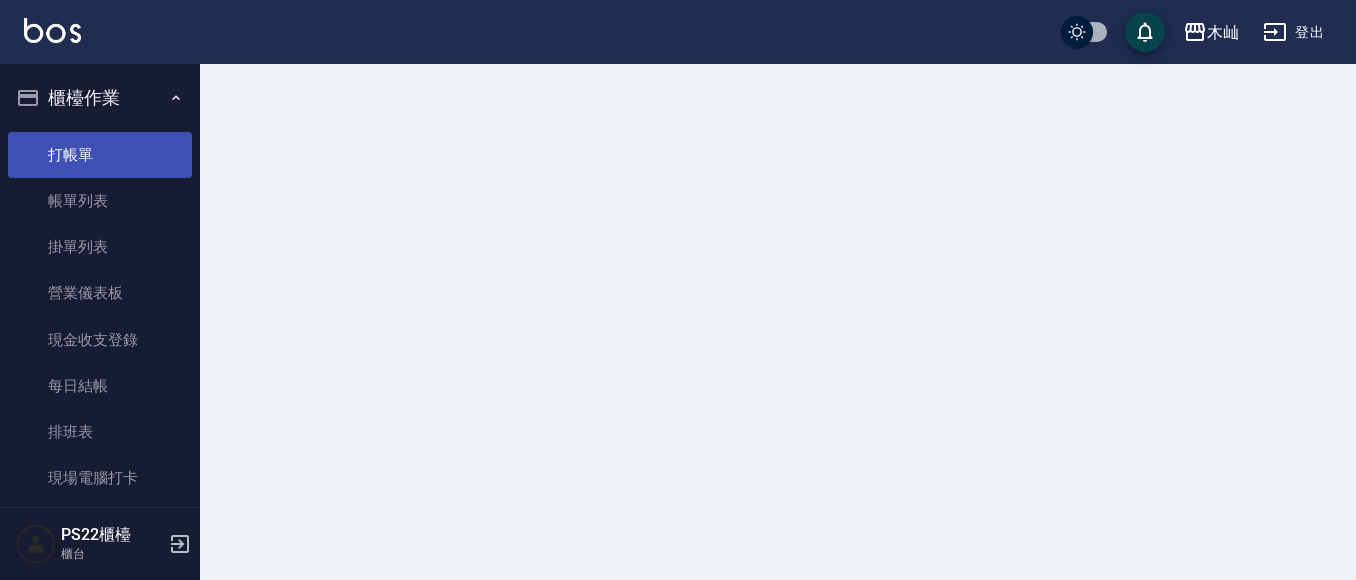 scroll, scrollTop: 0, scrollLeft: 0, axis: both 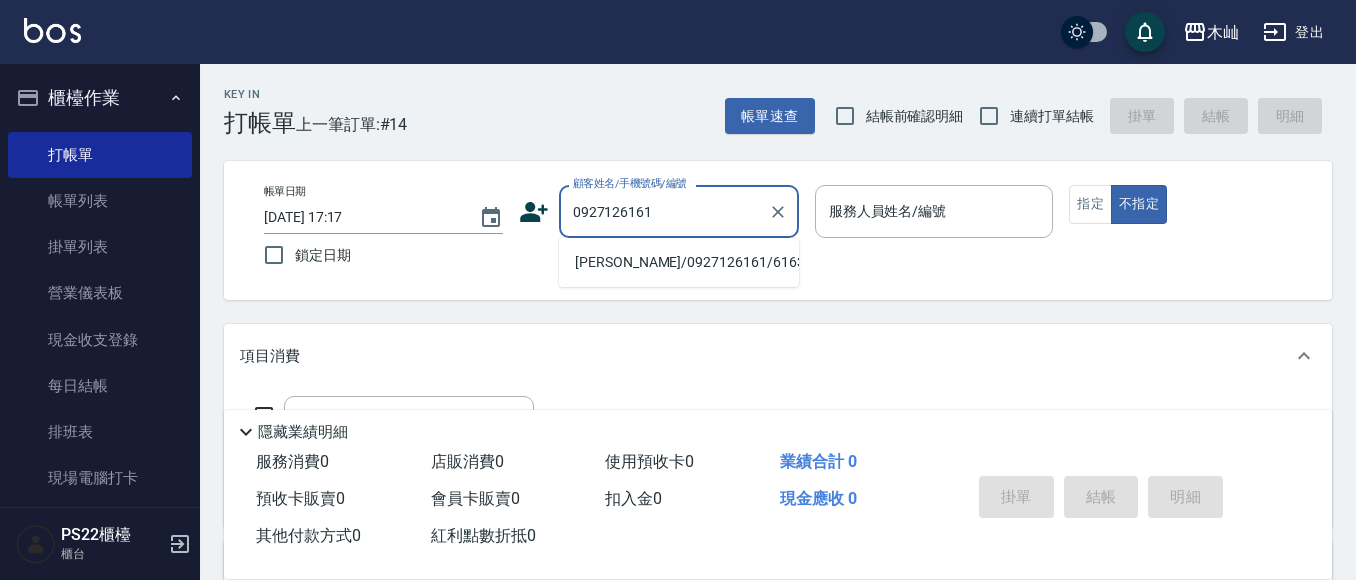 click on "[PERSON_NAME]/0927126161/616312" at bounding box center (679, 262) 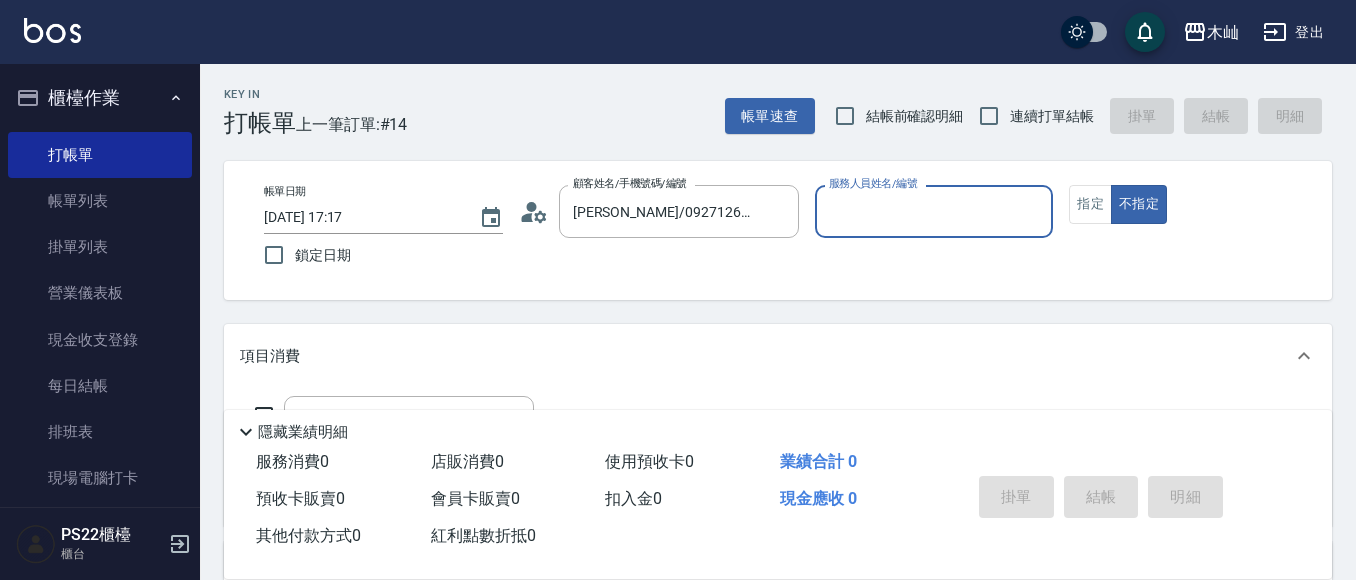 type on "雅芳-012" 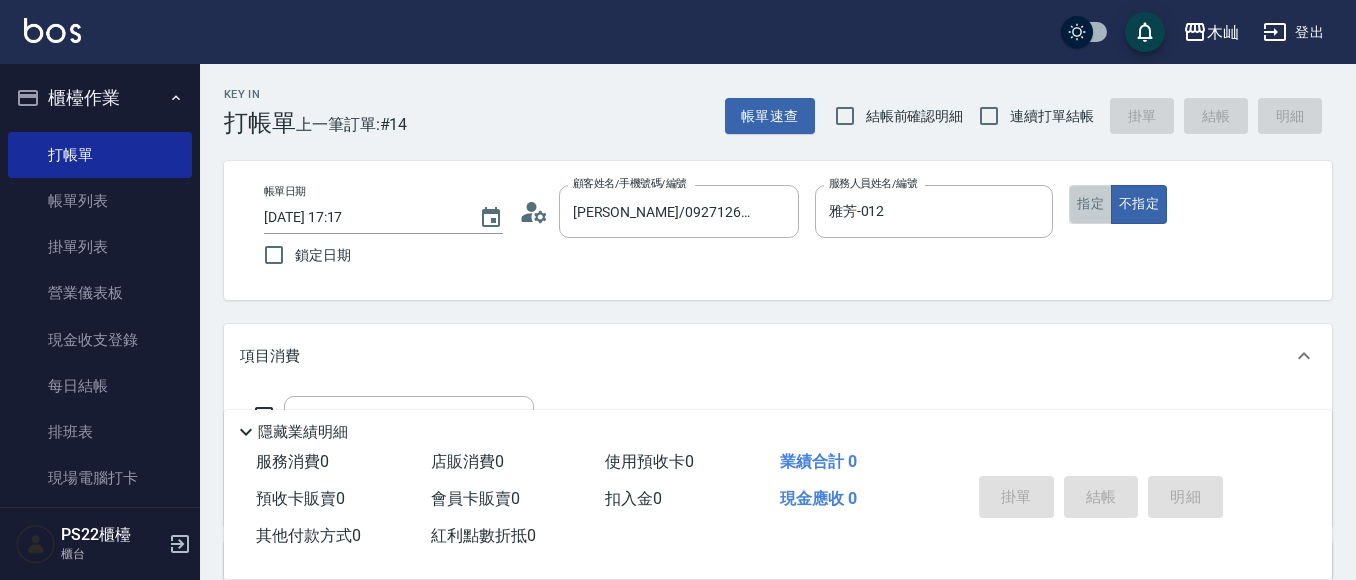 click on "指定" at bounding box center (1090, 204) 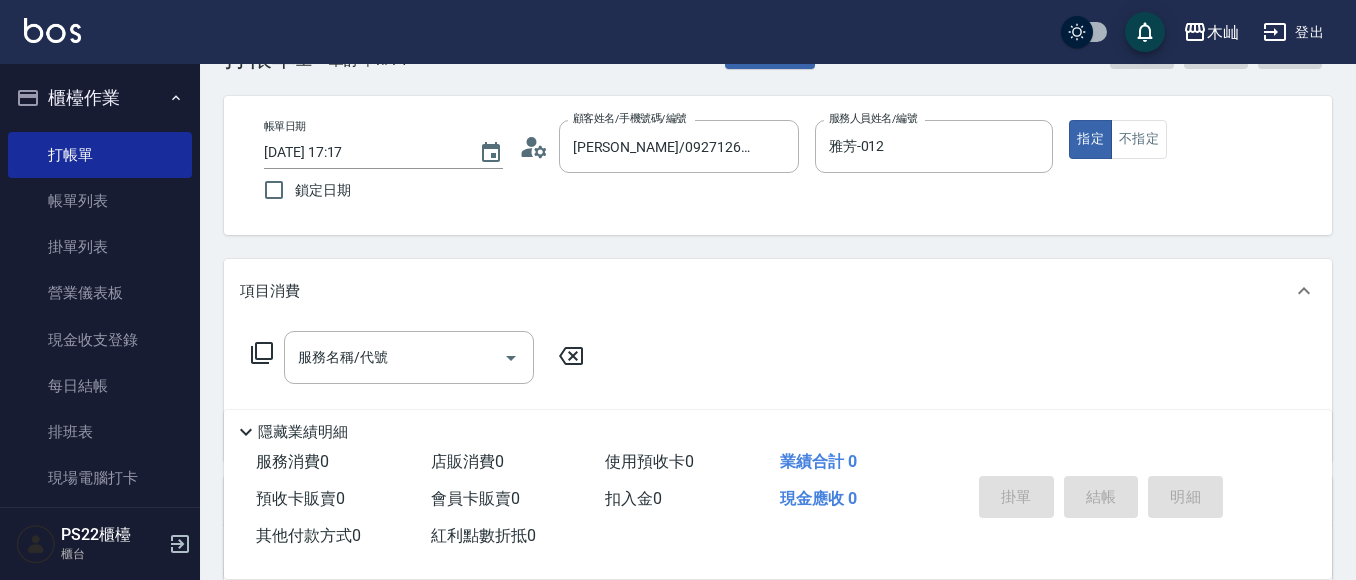 scroll, scrollTop: 100, scrollLeft: 0, axis: vertical 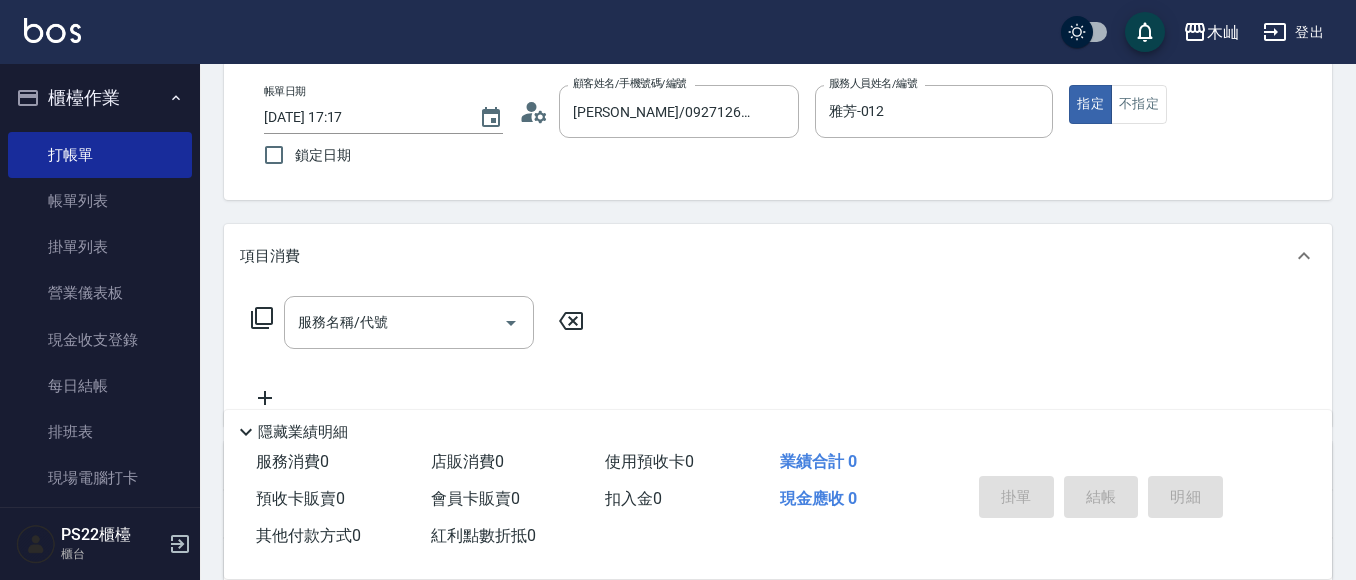 click on "服務名稱/代號 服務名稱/代號" at bounding box center [778, 357] 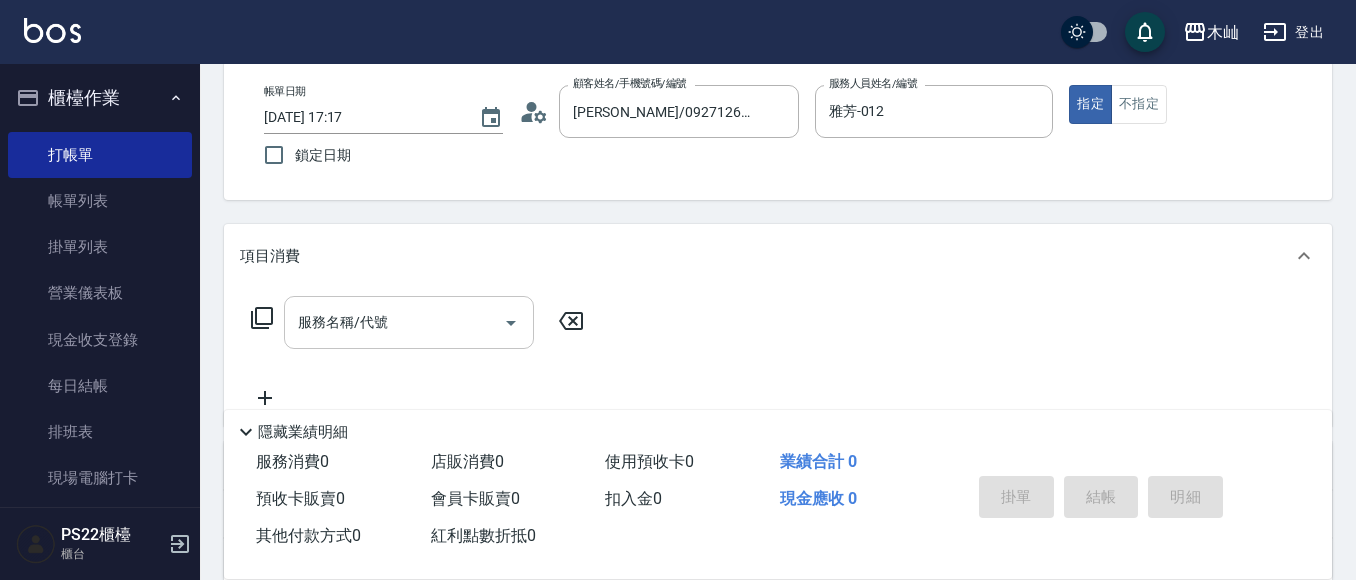 click on "服務名稱/代號" at bounding box center (394, 322) 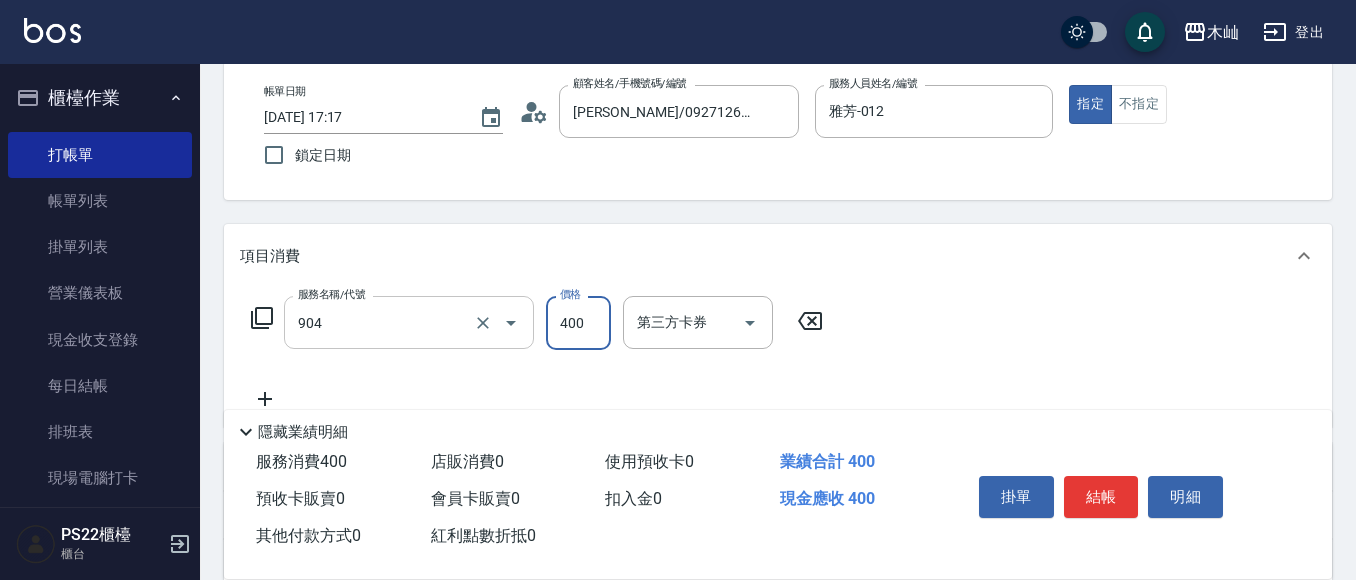 type on "精油洗+瞬護(904)" 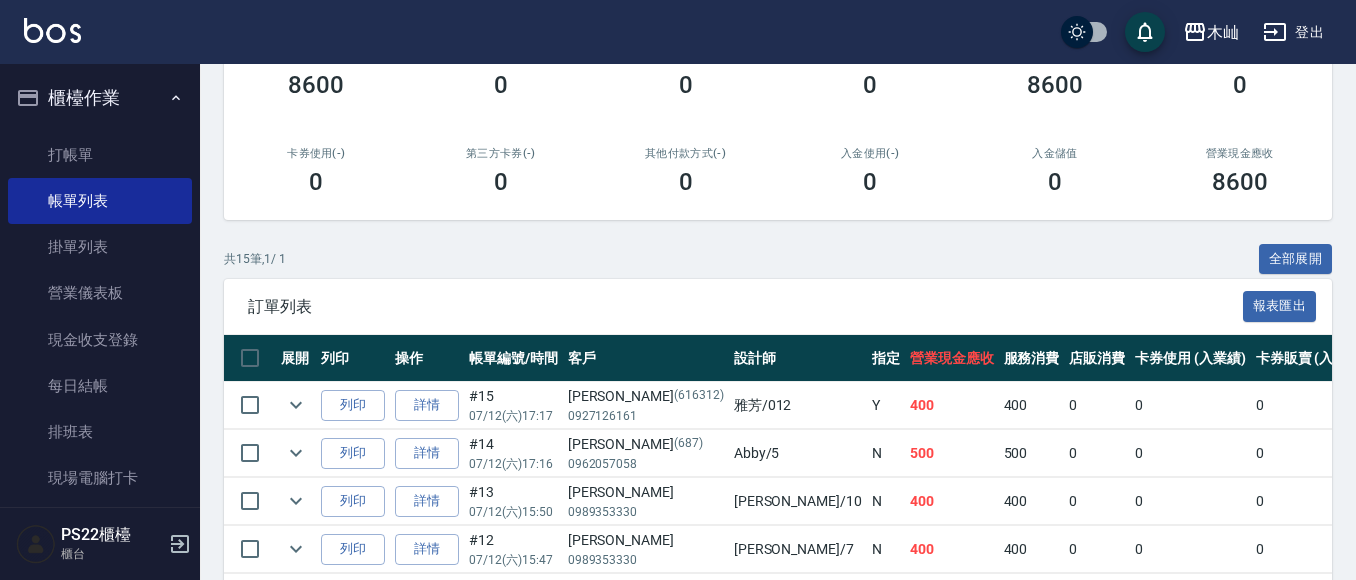 scroll, scrollTop: 300, scrollLeft: 0, axis: vertical 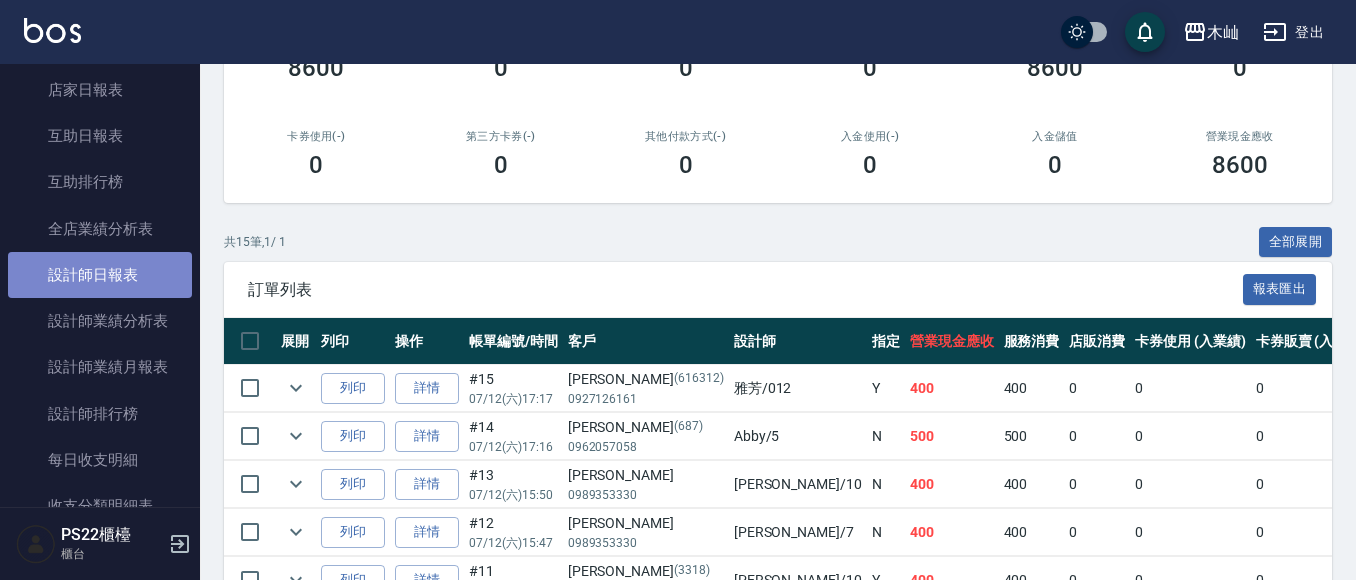 click on "設計師日報表" at bounding box center (100, 275) 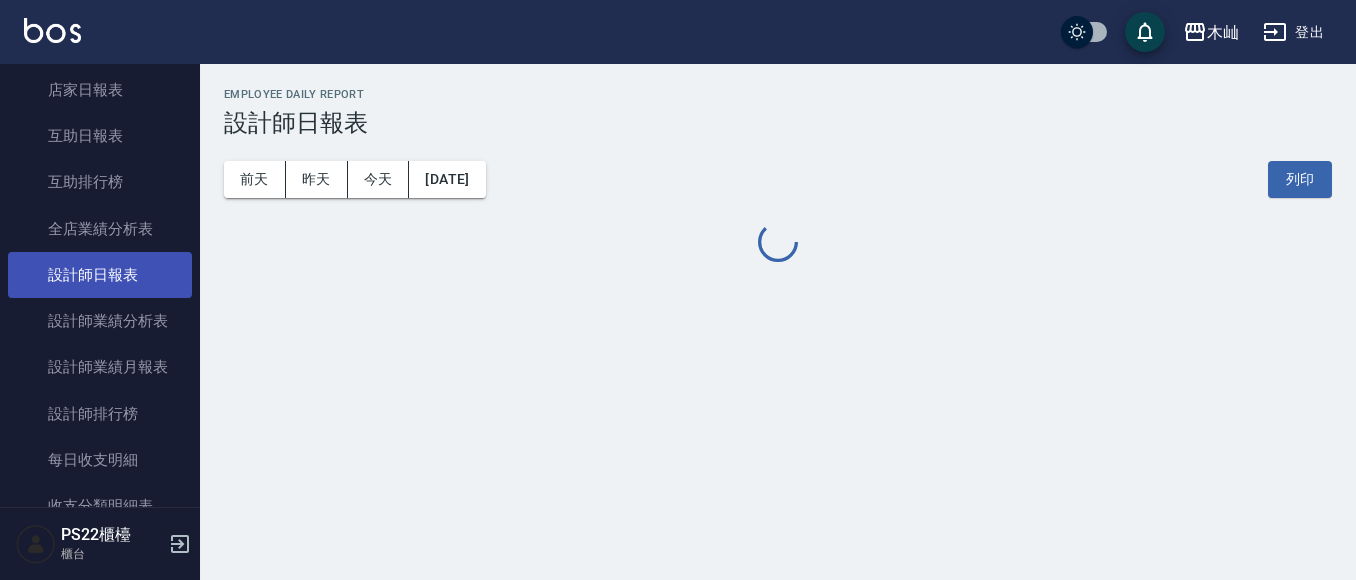 scroll, scrollTop: 0, scrollLeft: 0, axis: both 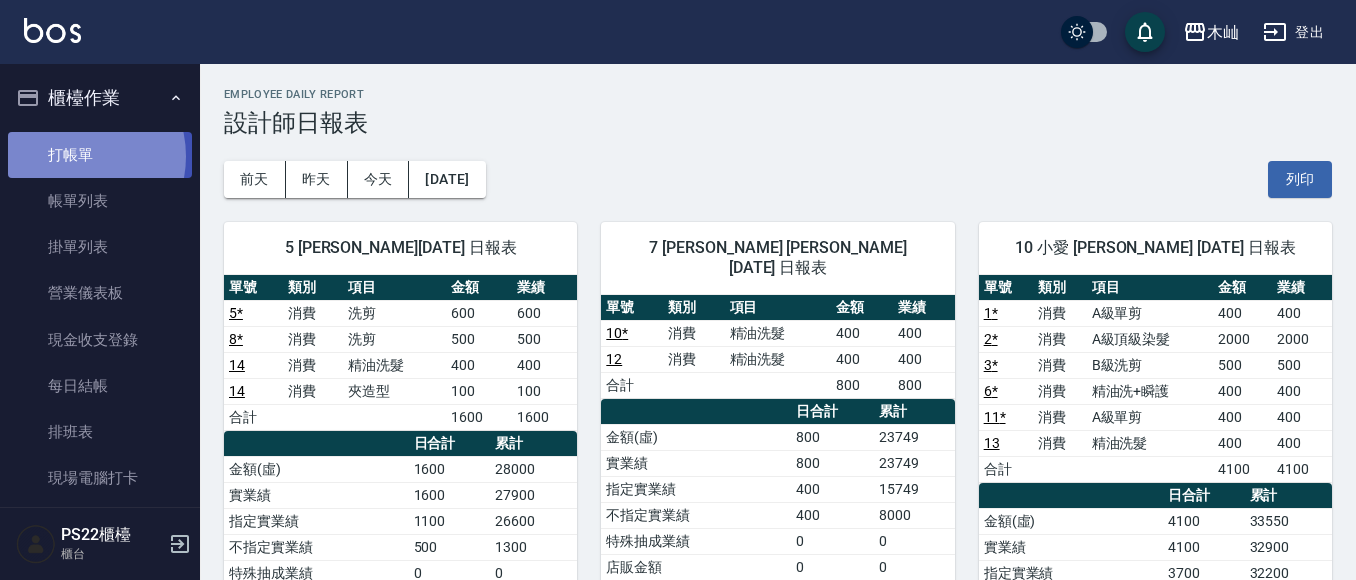 click on "打帳單" at bounding box center (100, 155) 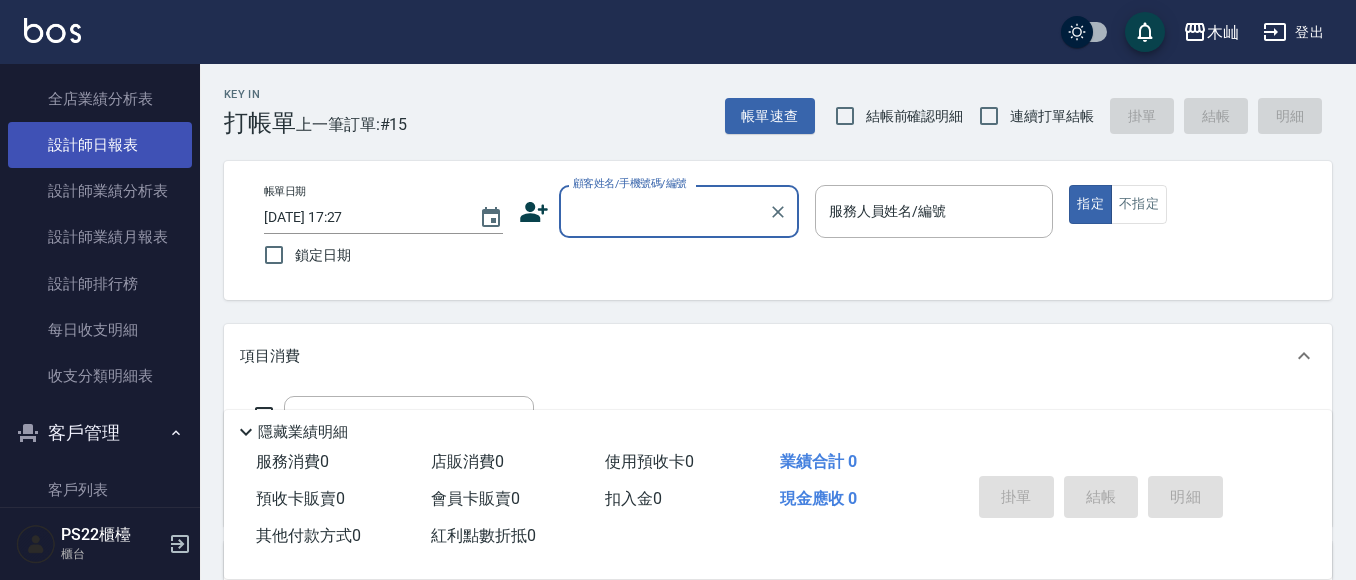 scroll, scrollTop: 900, scrollLeft: 0, axis: vertical 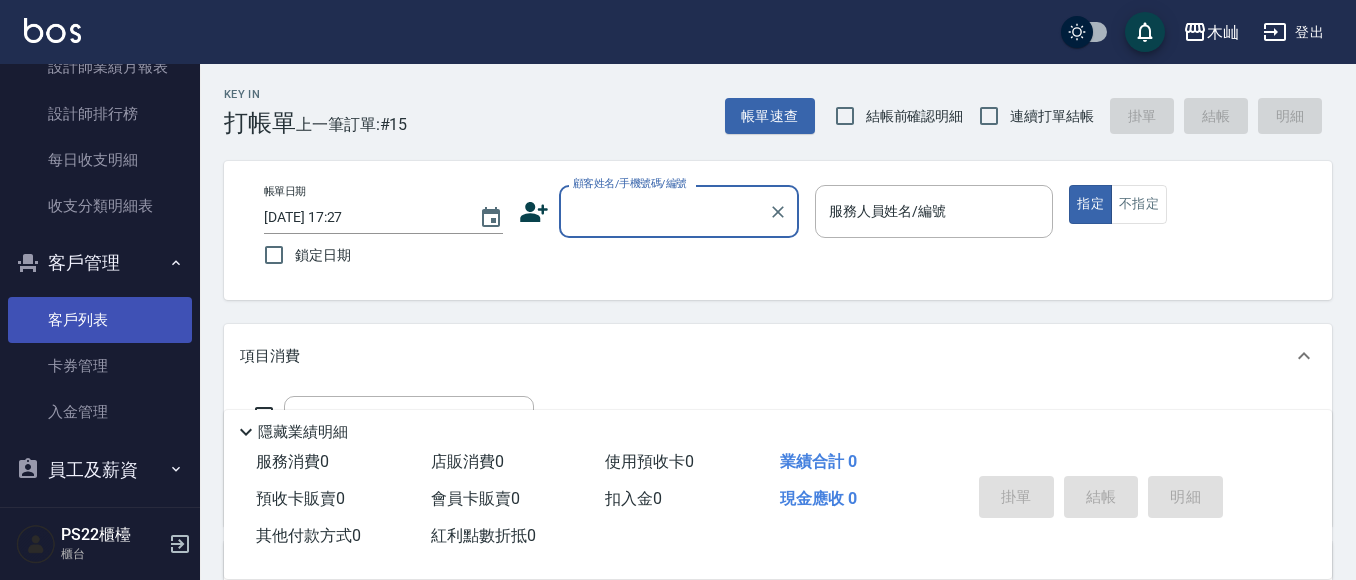 click on "客戶列表" at bounding box center [100, 320] 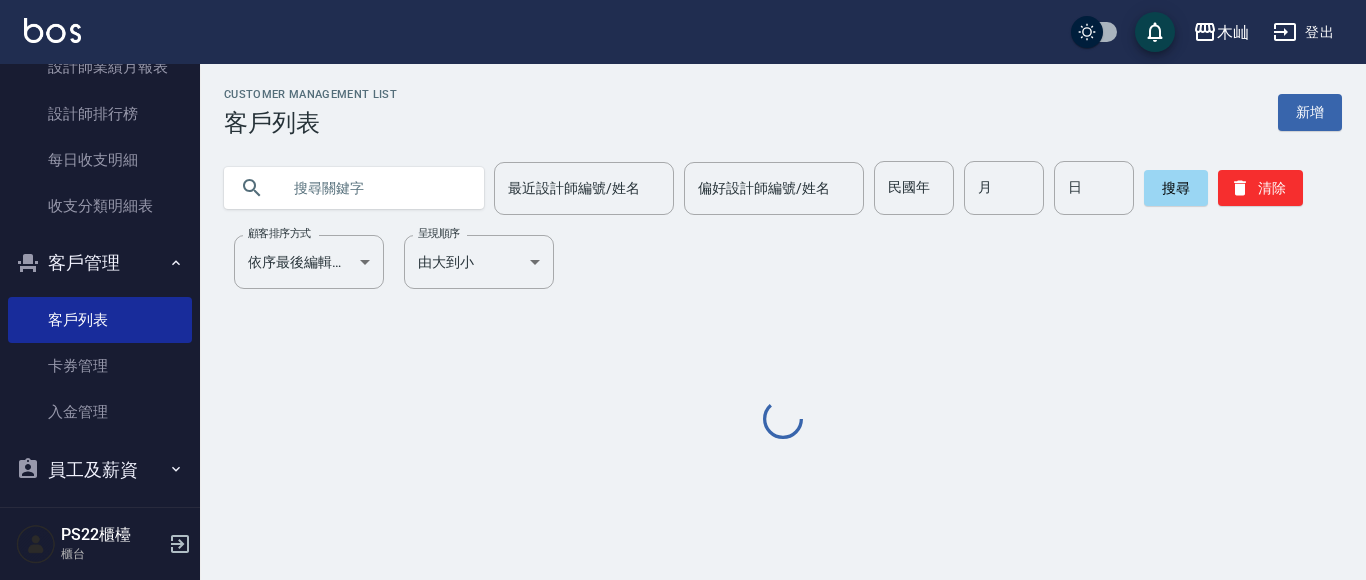 click at bounding box center [374, 188] 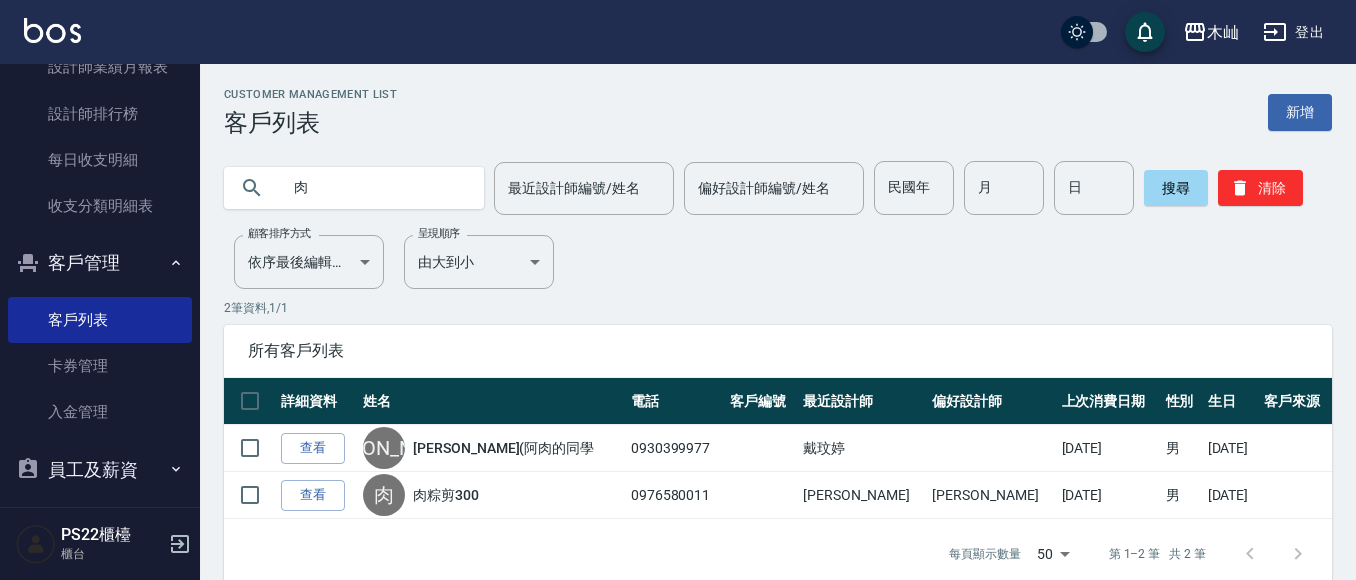drag, startPoint x: 342, startPoint y: 193, endPoint x: 243, endPoint y: 191, distance: 99.0202 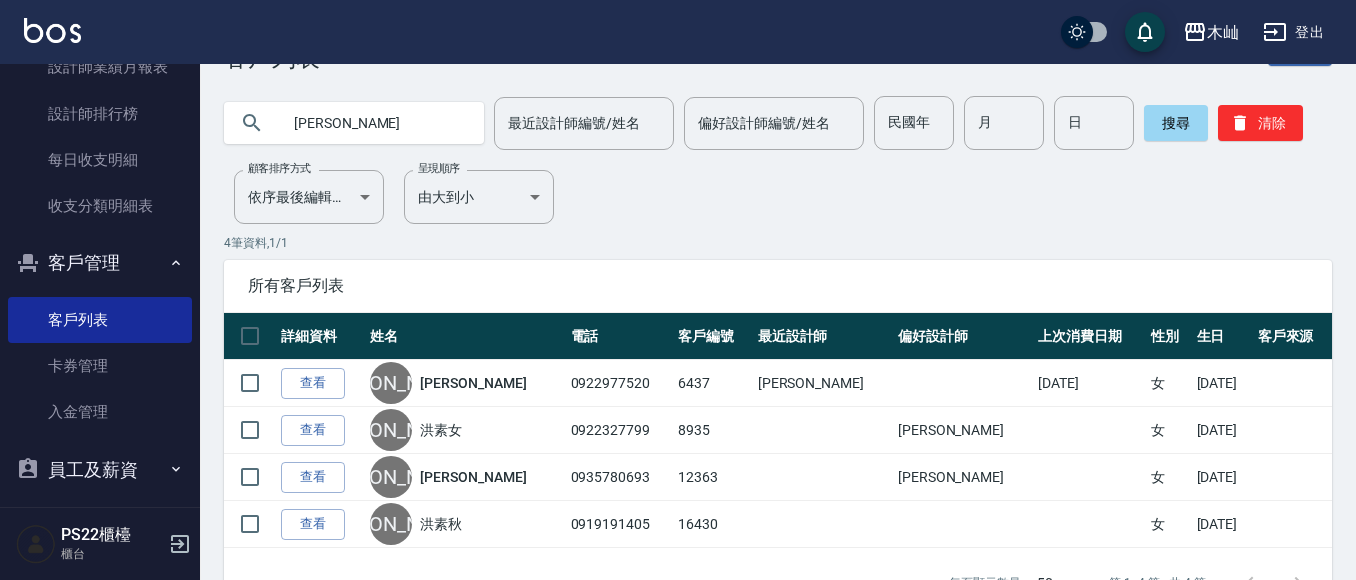 scroll, scrollTop: 0, scrollLeft: 0, axis: both 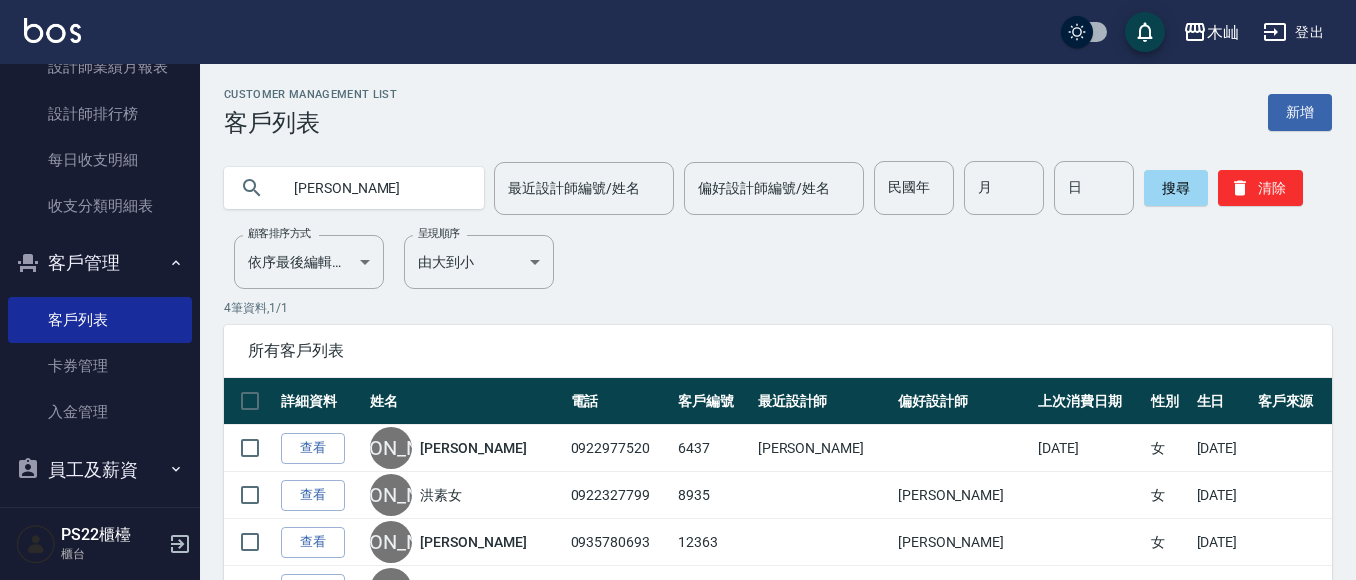 click on "[PERSON_NAME]" at bounding box center [374, 188] 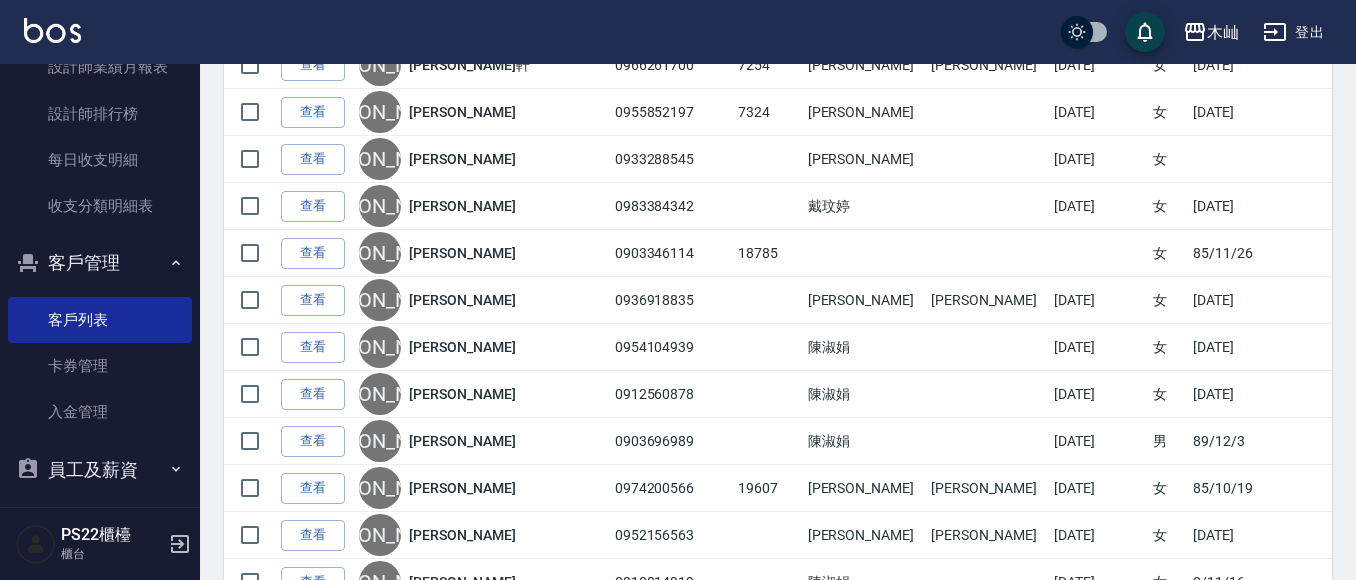 scroll, scrollTop: 800, scrollLeft: 0, axis: vertical 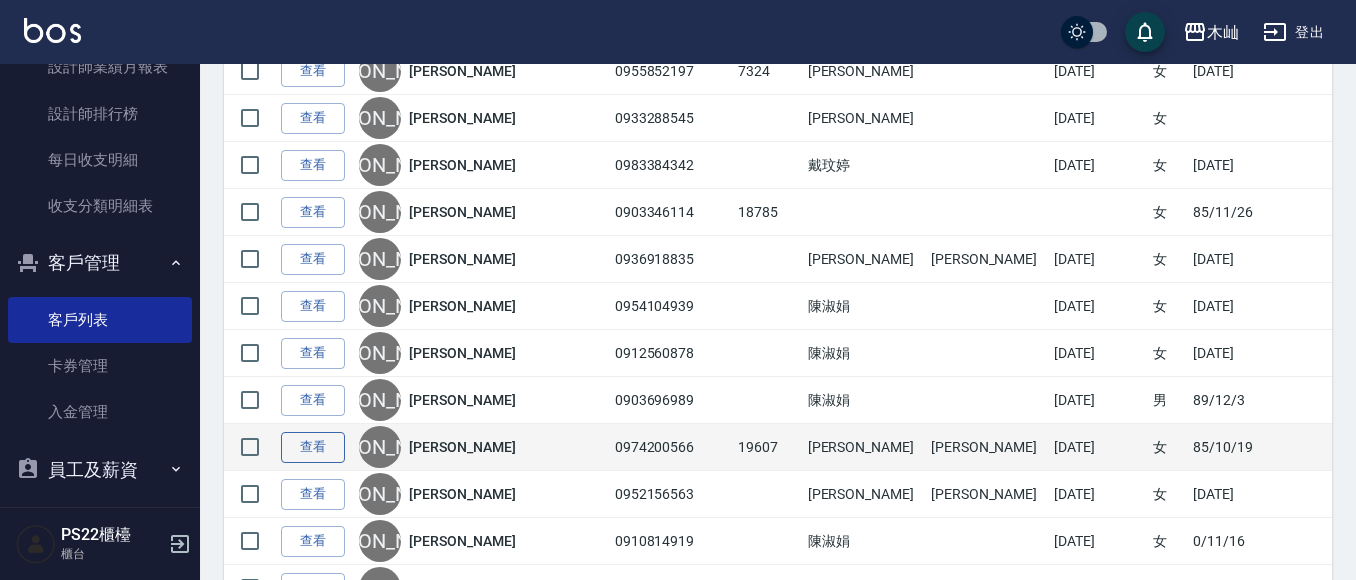 click on "查看" at bounding box center [313, 447] 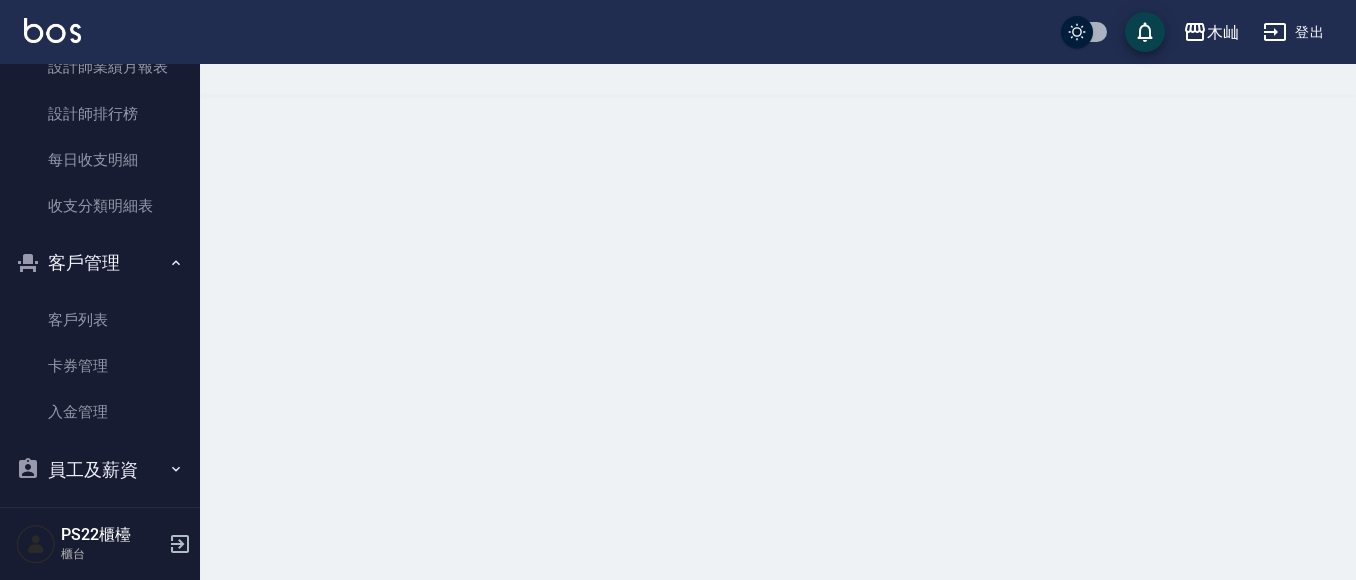 scroll, scrollTop: 0, scrollLeft: 0, axis: both 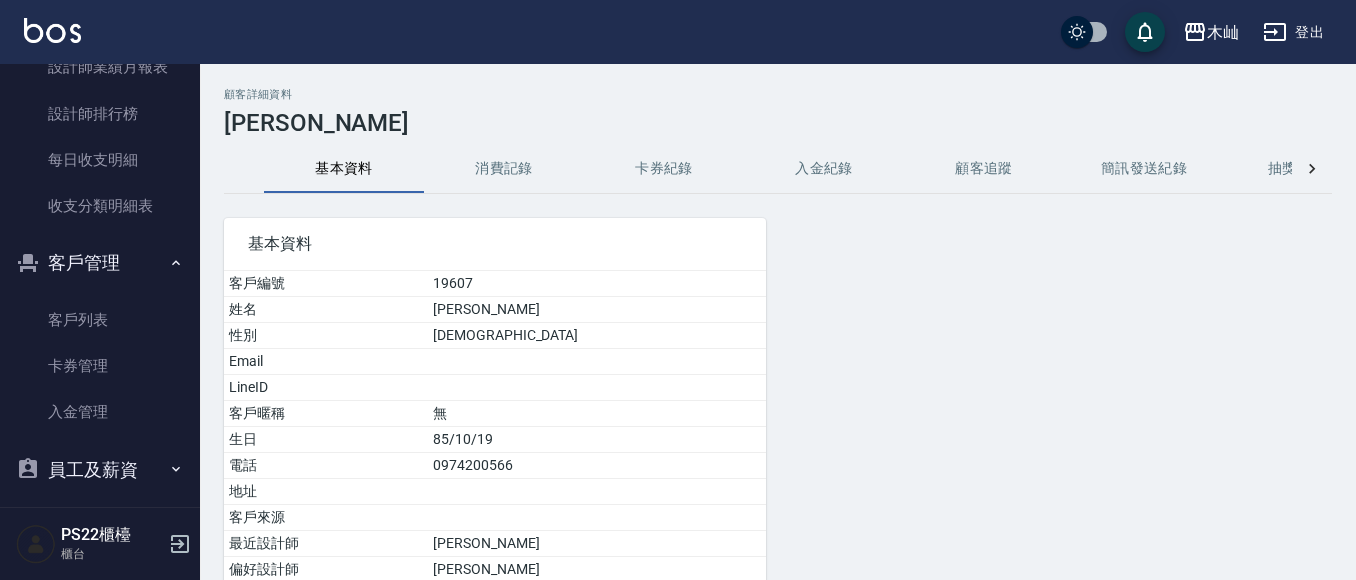 click on "消費記錄" at bounding box center [504, 169] 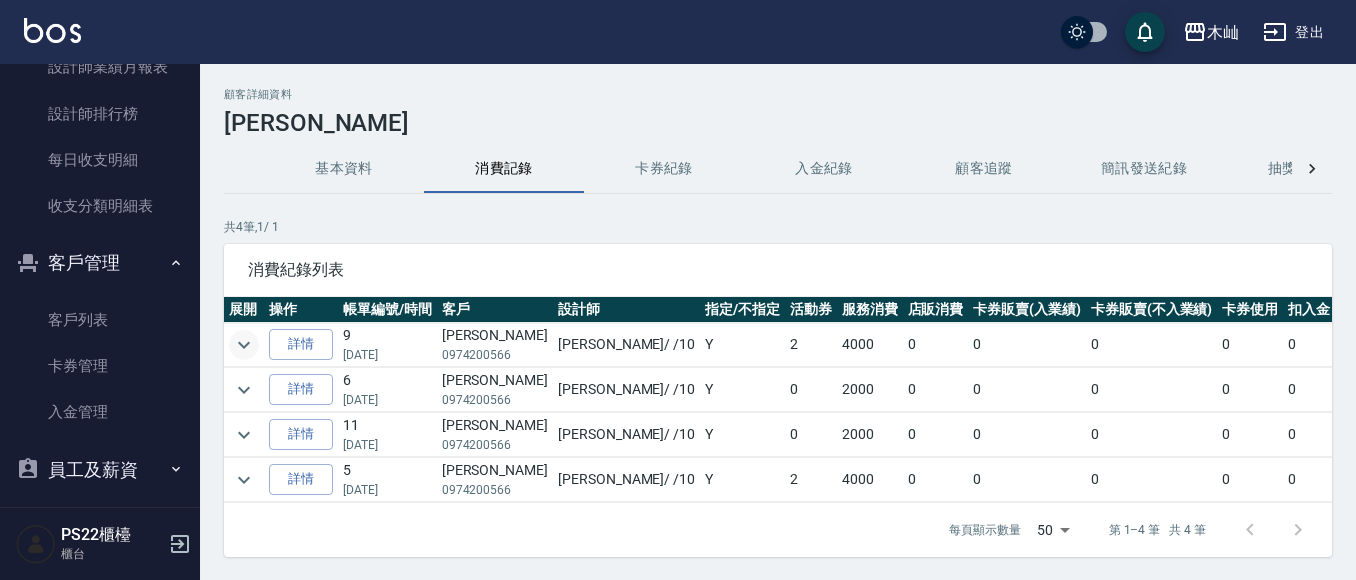 click 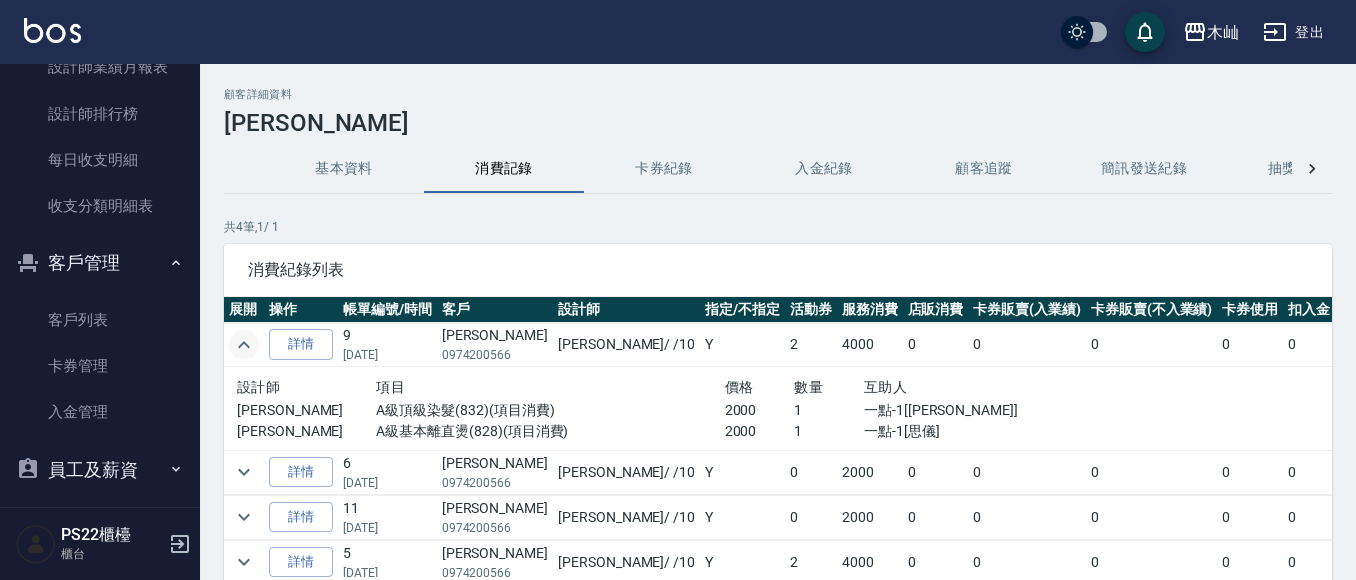 scroll, scrollTop: 26, scrollLeft: 0, axis: vertical 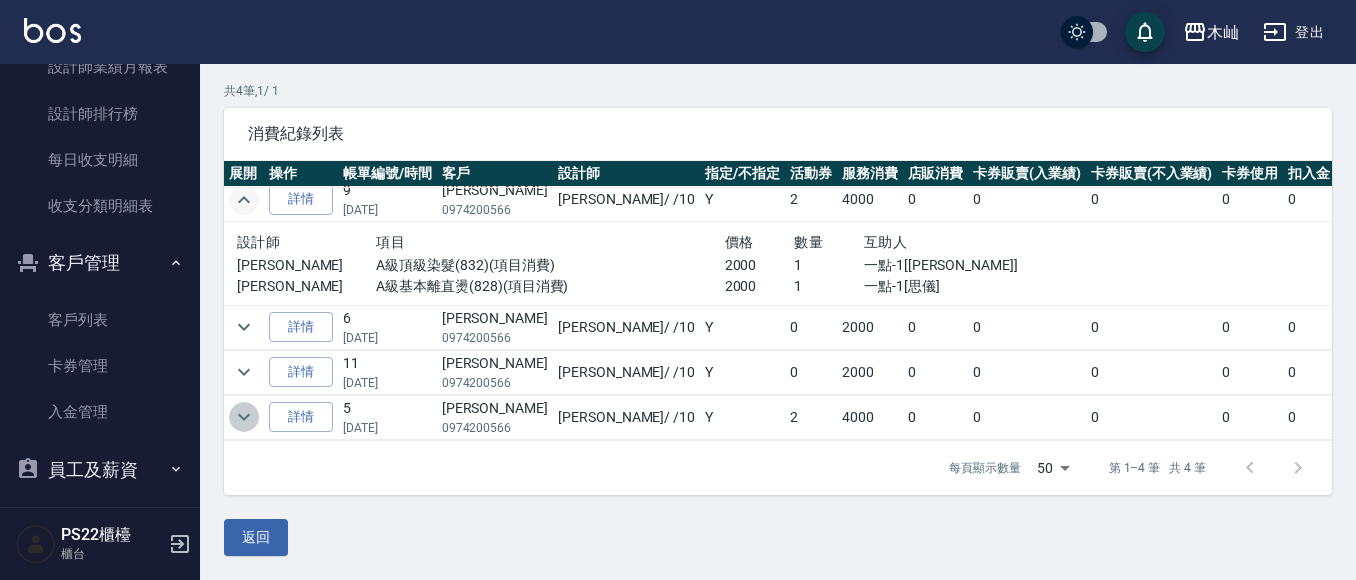 click 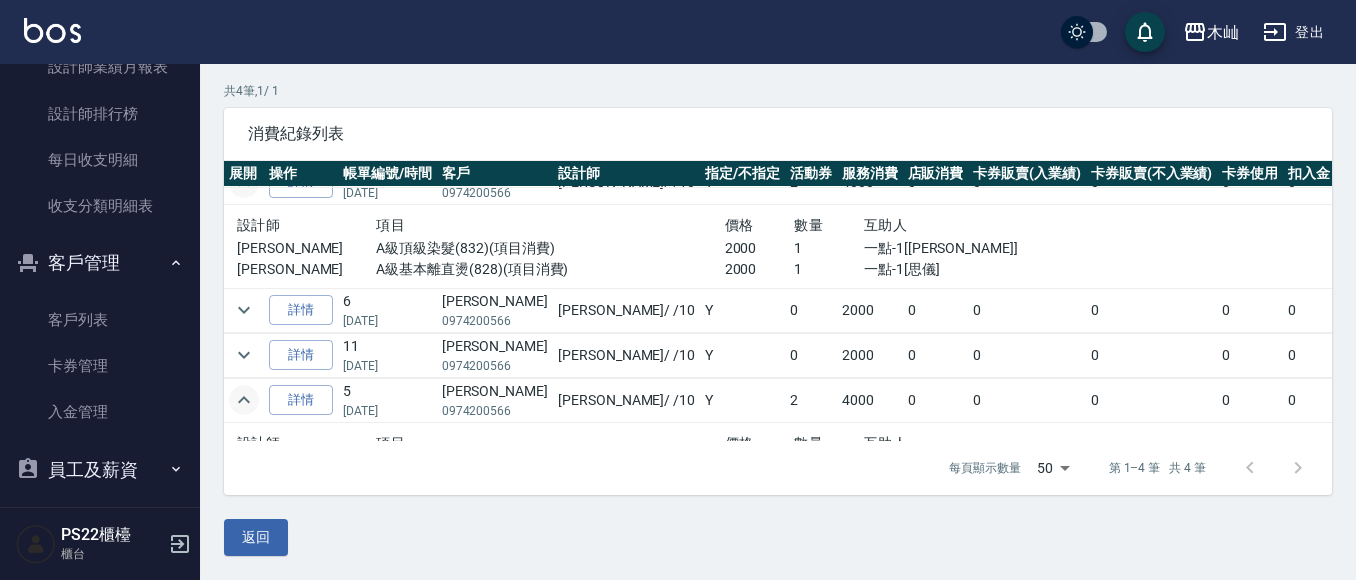 click 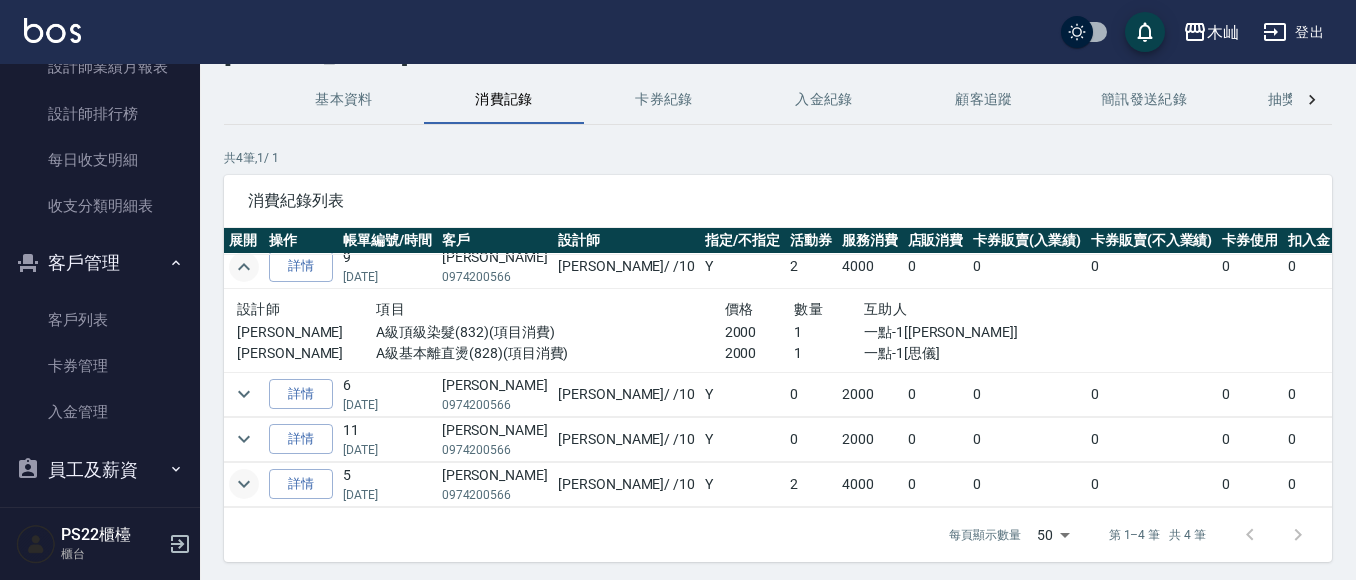 scroll, scrollTop: 0, scrollLeft: 0, axis: both 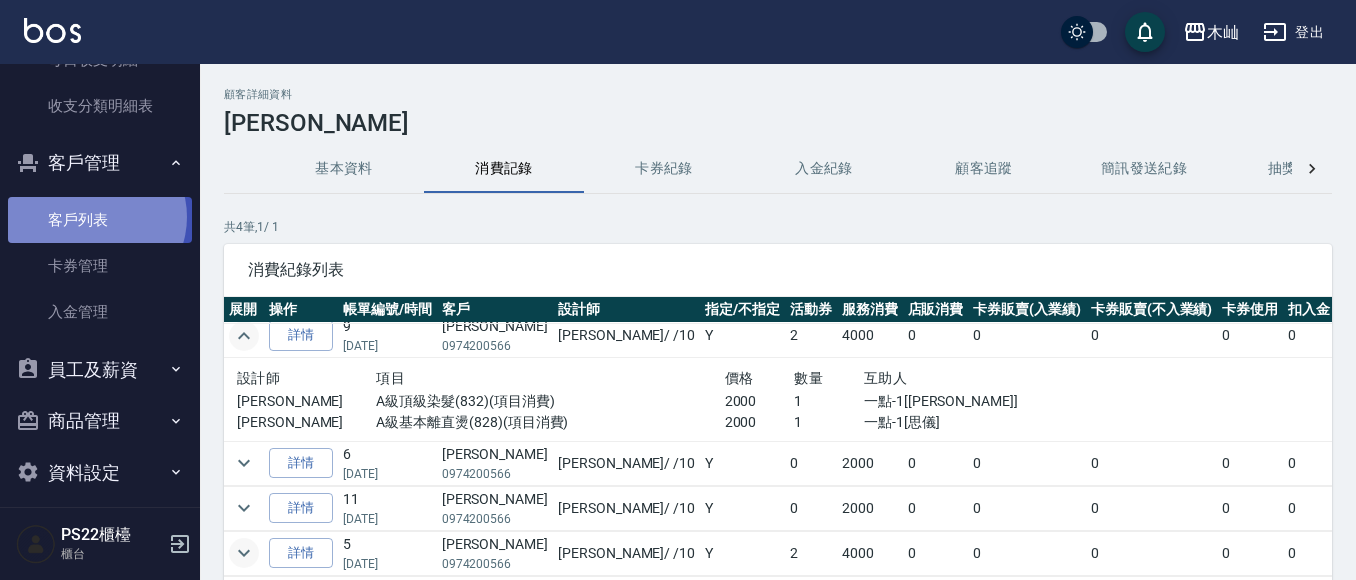 click on "客戶列表" at bounding box center [100, 220] 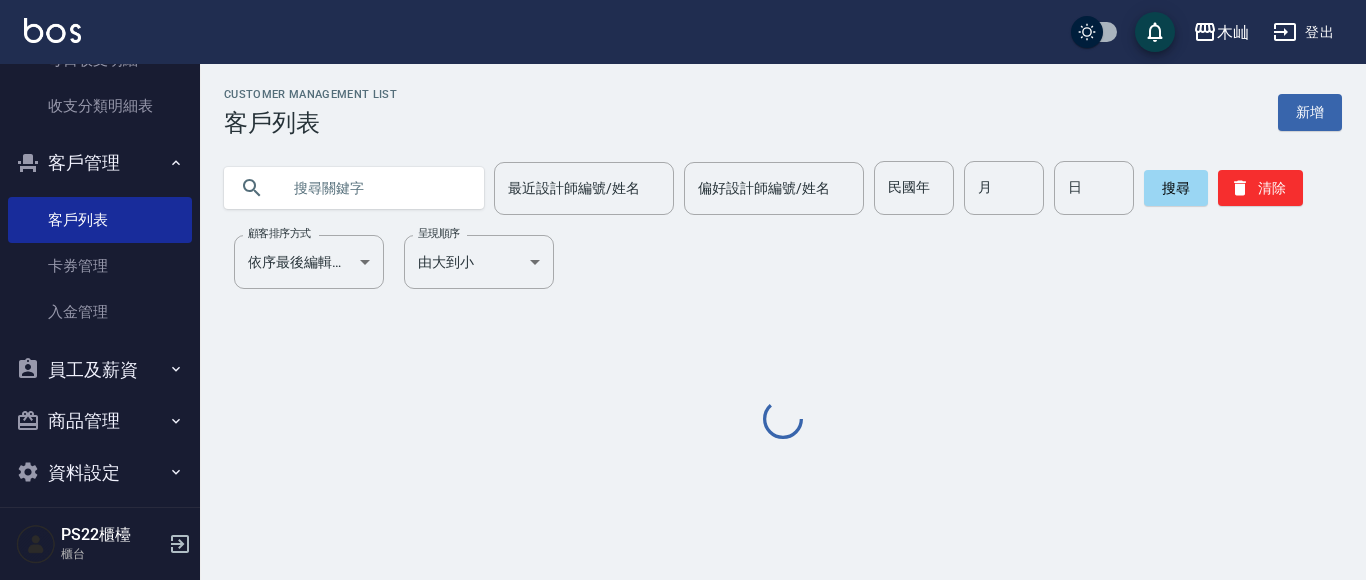 click at bounding box center (374, 188) 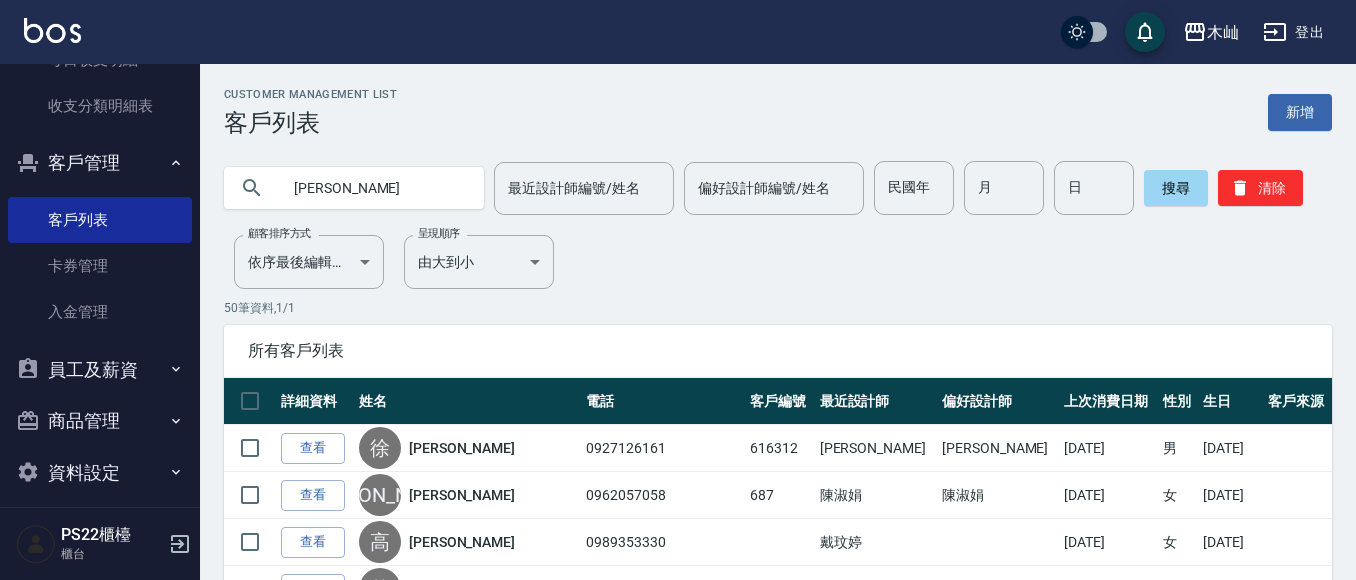 type on "[PERSON_NAME]" 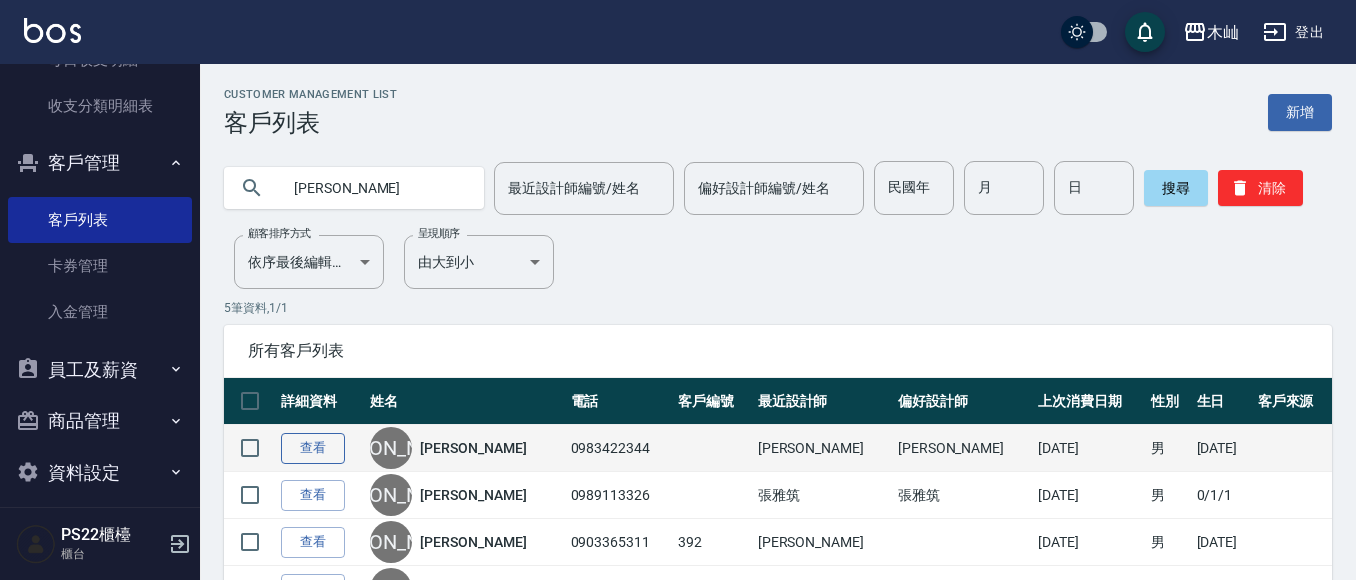 click on "查看" at bounding box center [313, 448] 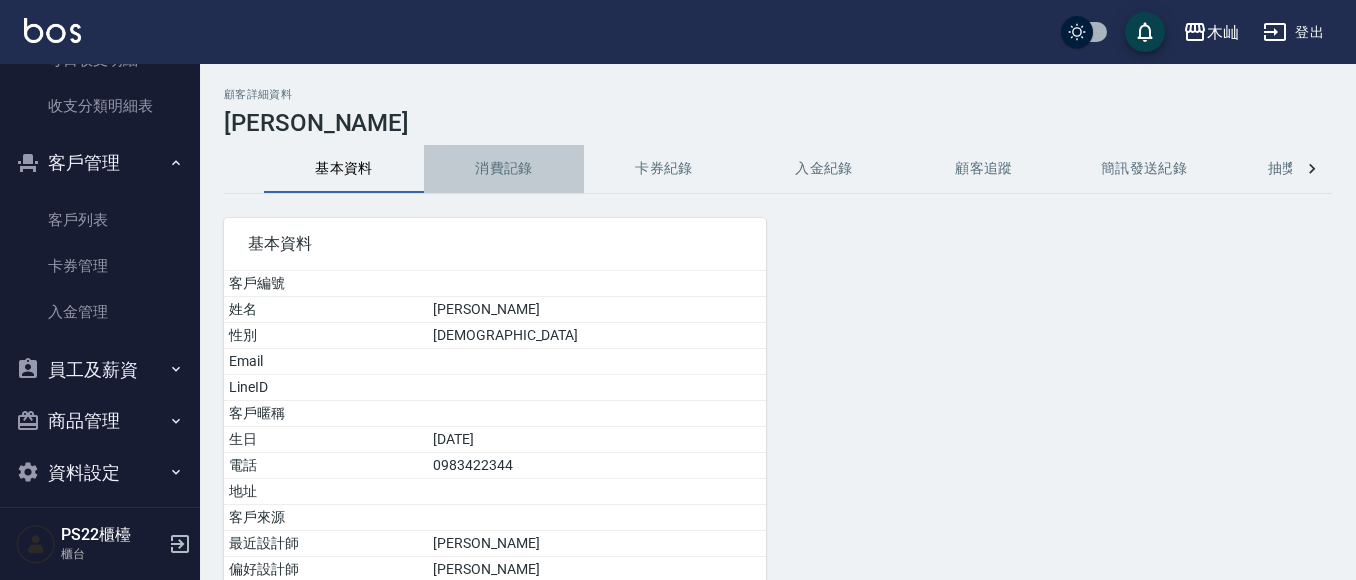 click on "消費記錄" at bounding box center [504, 169] 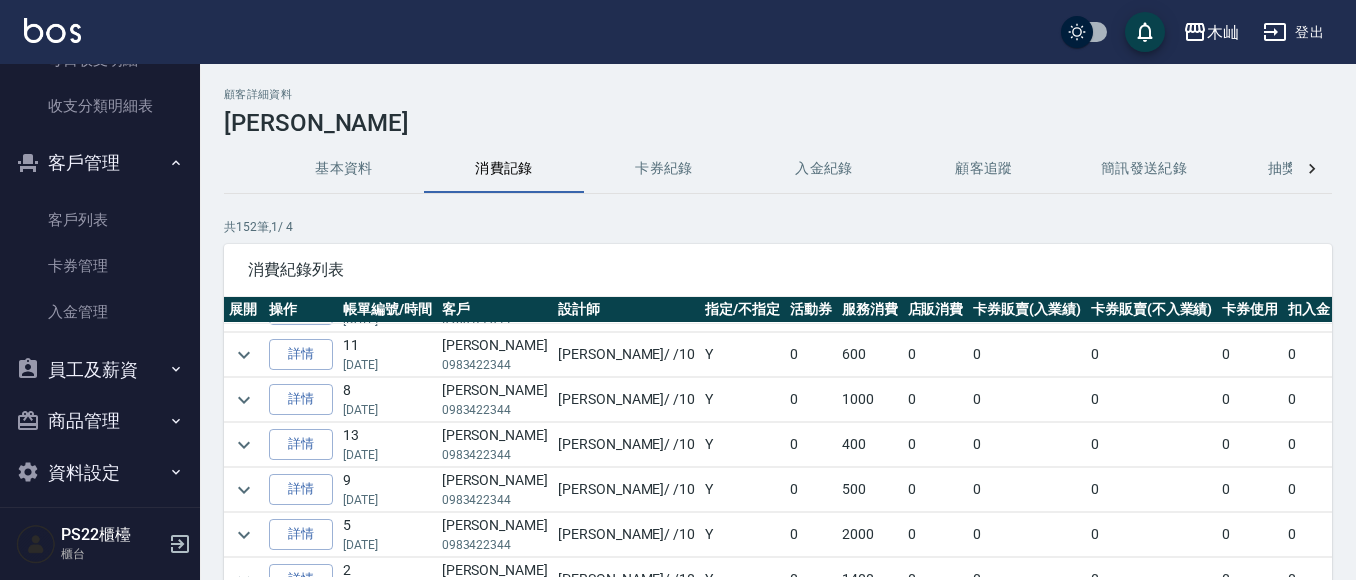 scroll, scrollTop: 900, scrollLeft: 0, axis: vertical 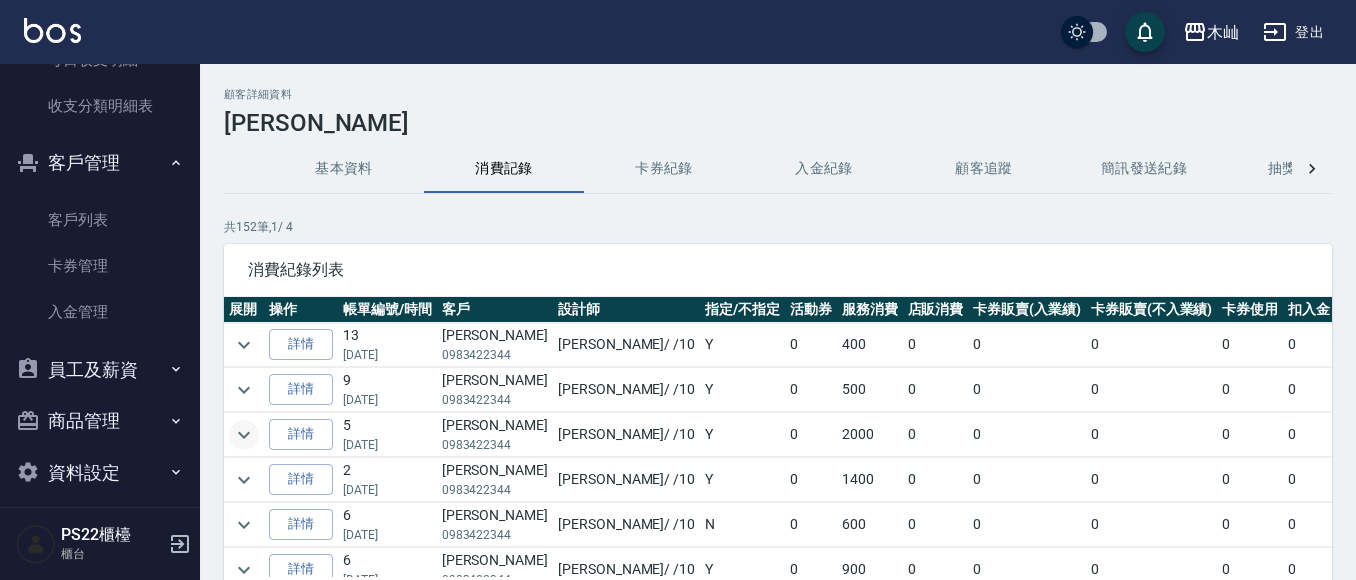 click 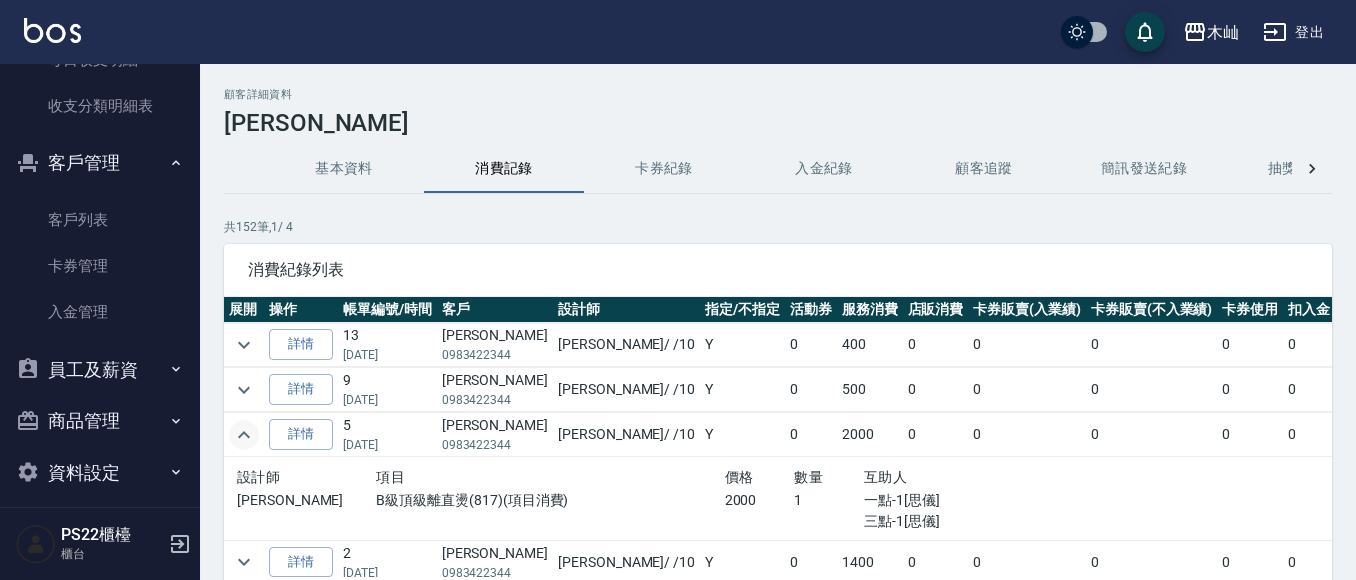 click 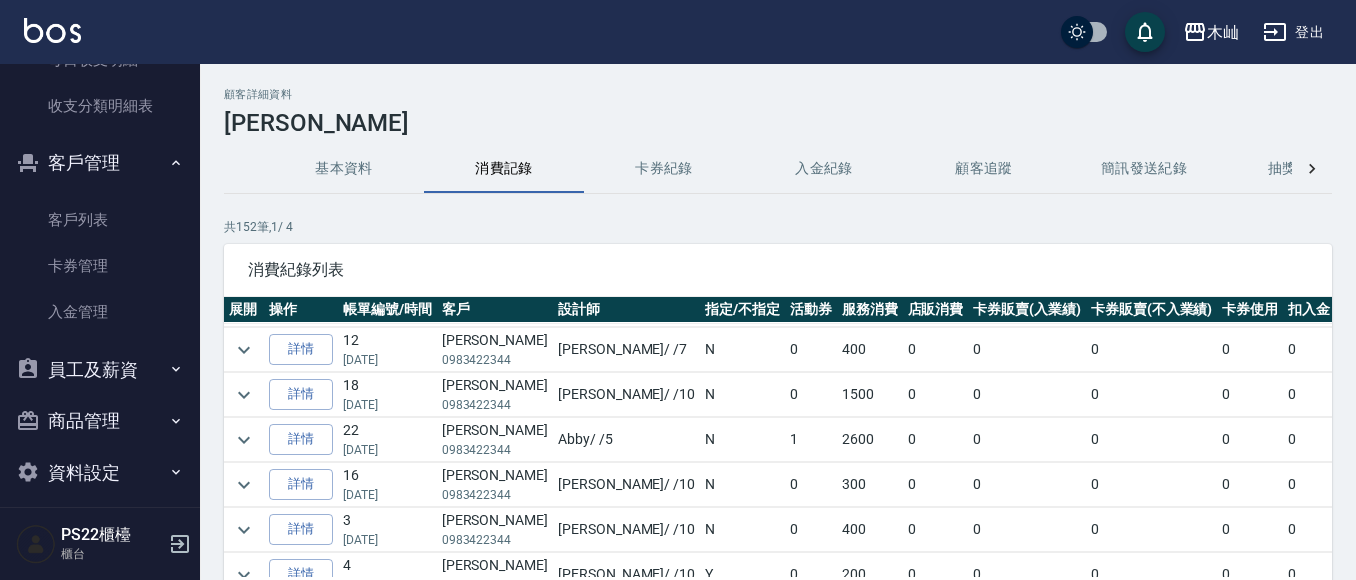 scroll, scrollTop: 1200, scrollLeft: 0, axis: vertical 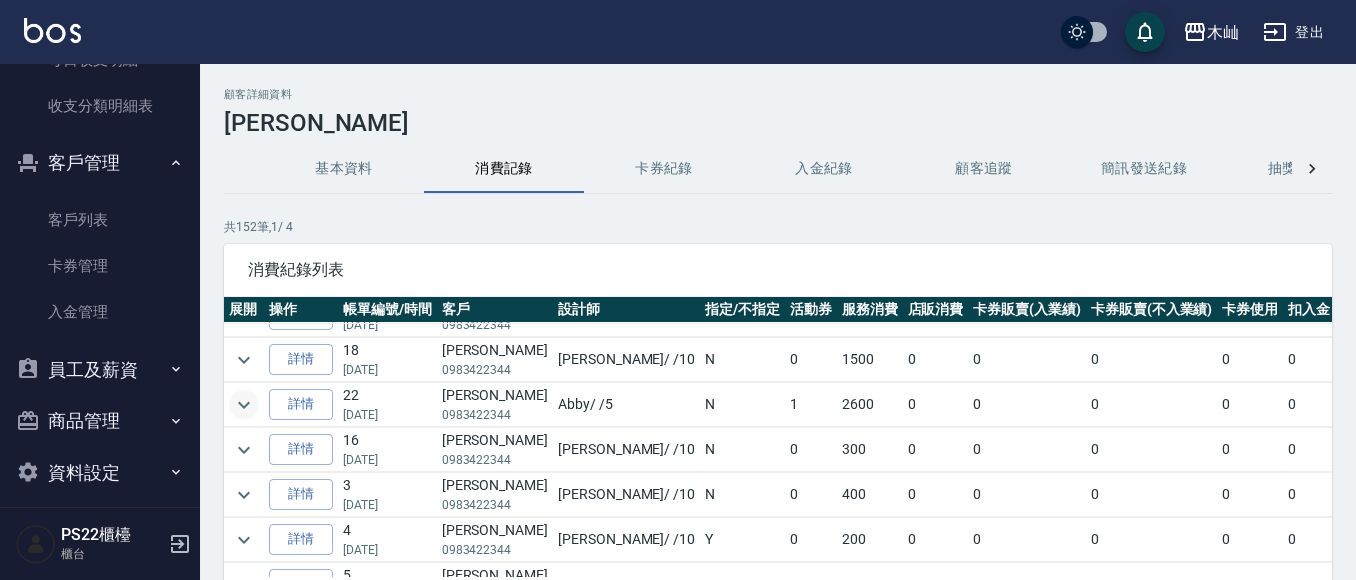 click 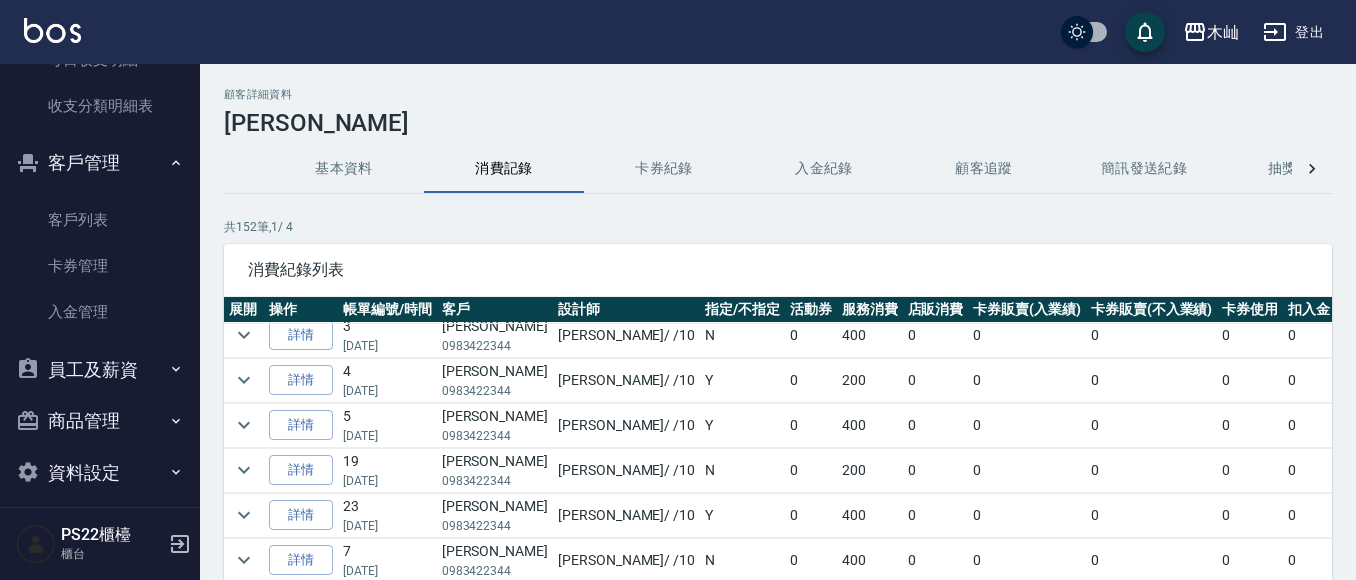 scroll, scrollTop: 1600, scrollLeft: 0, axis: vertical 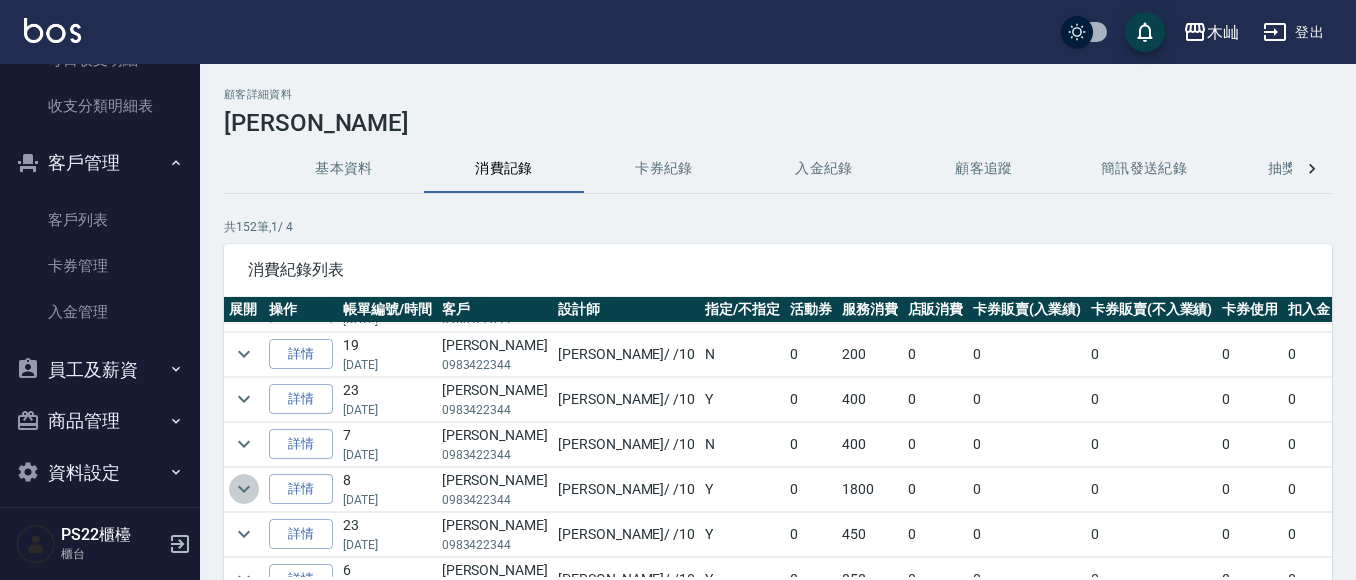 click at bounding box center (244, 489) 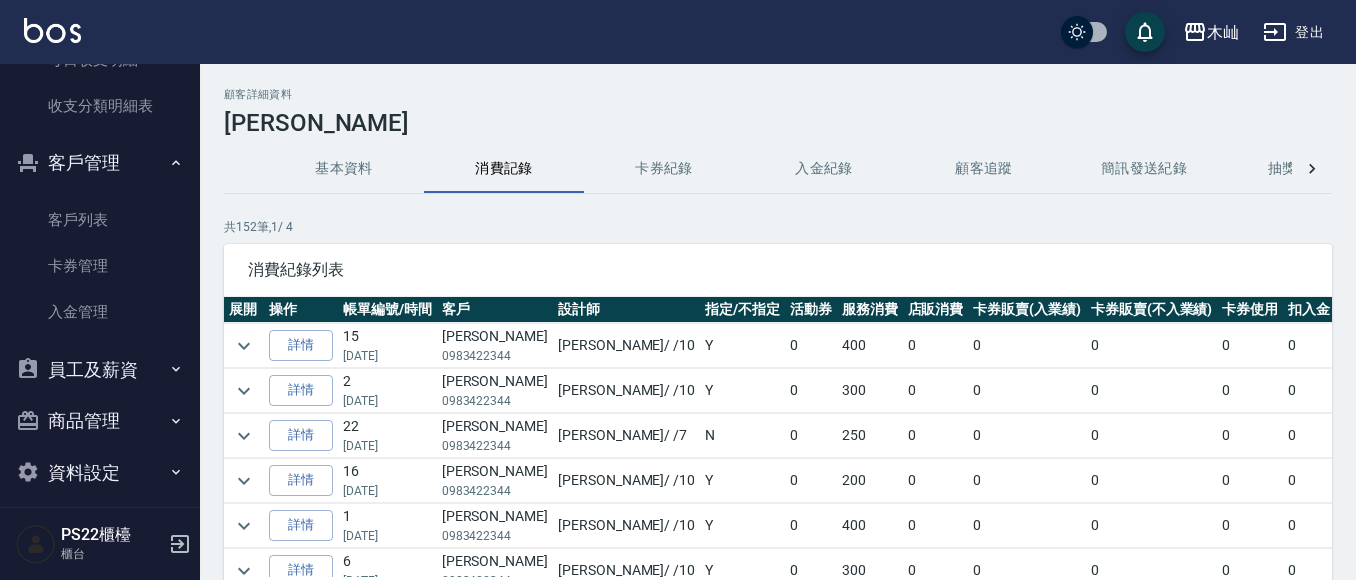 scroll, scrollTop: 2199, scrollLeft: 0, axis: vertical 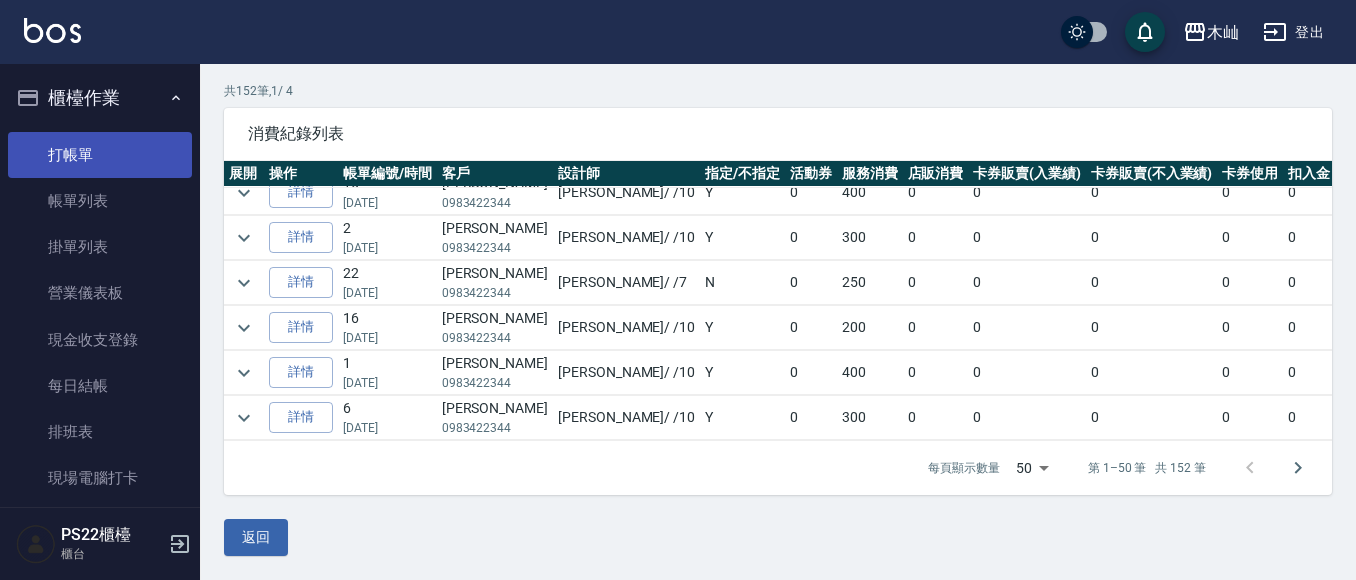 click on "打帳單" at bounding box center (100, 155) 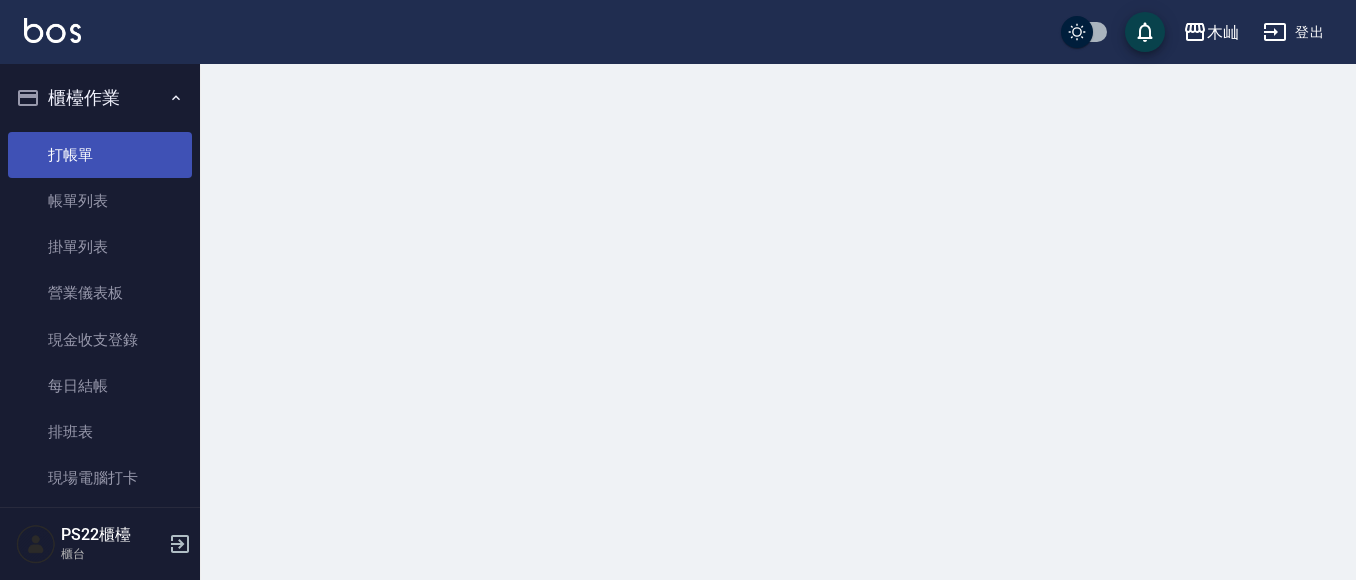 scroll, scrollTop: 0, scrollLeft: 0, axis: both 